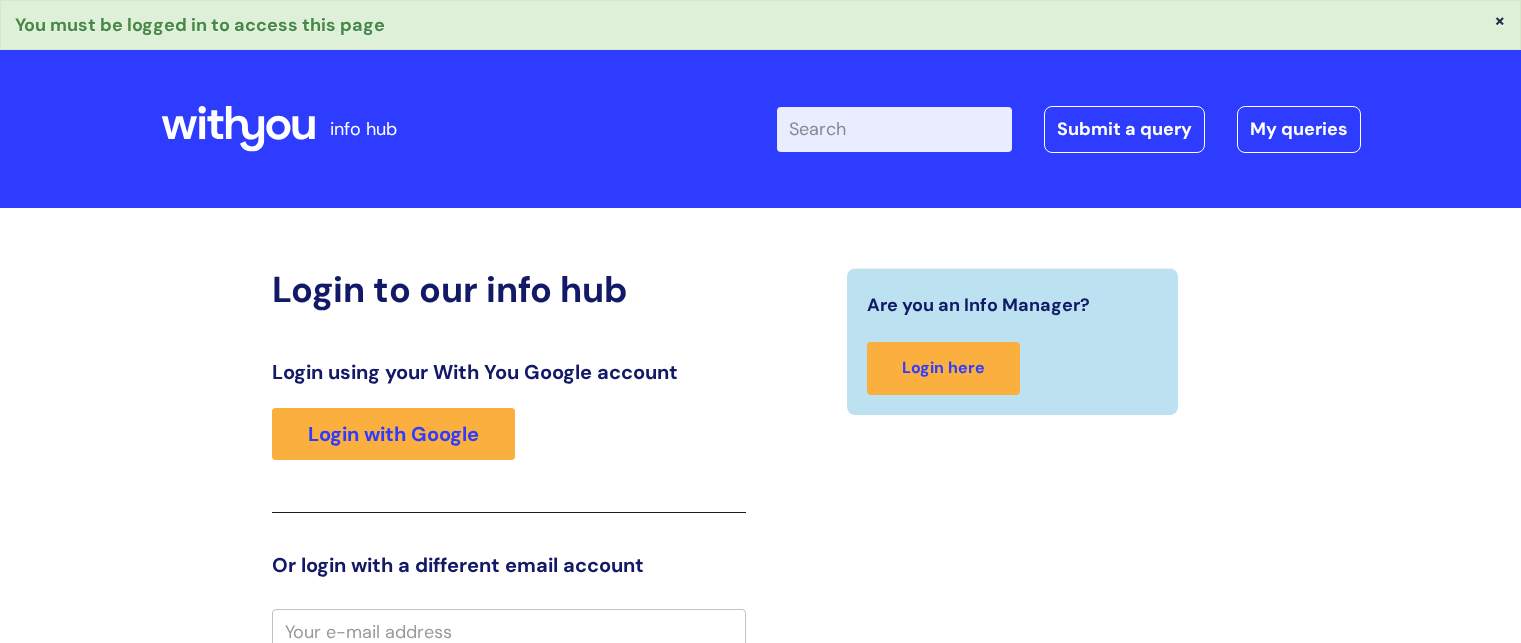 scroll, scrollTop: 11, scrollLeft: 0, axis: vertical 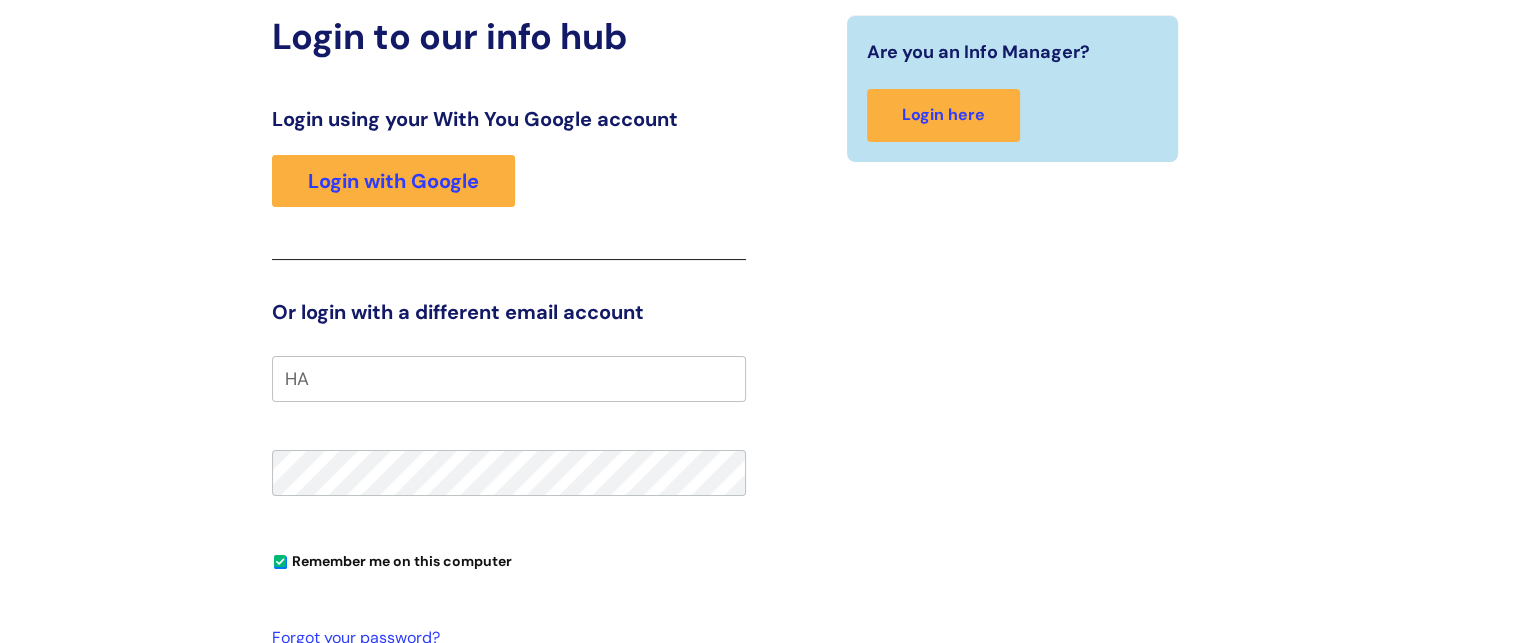 type on "H" 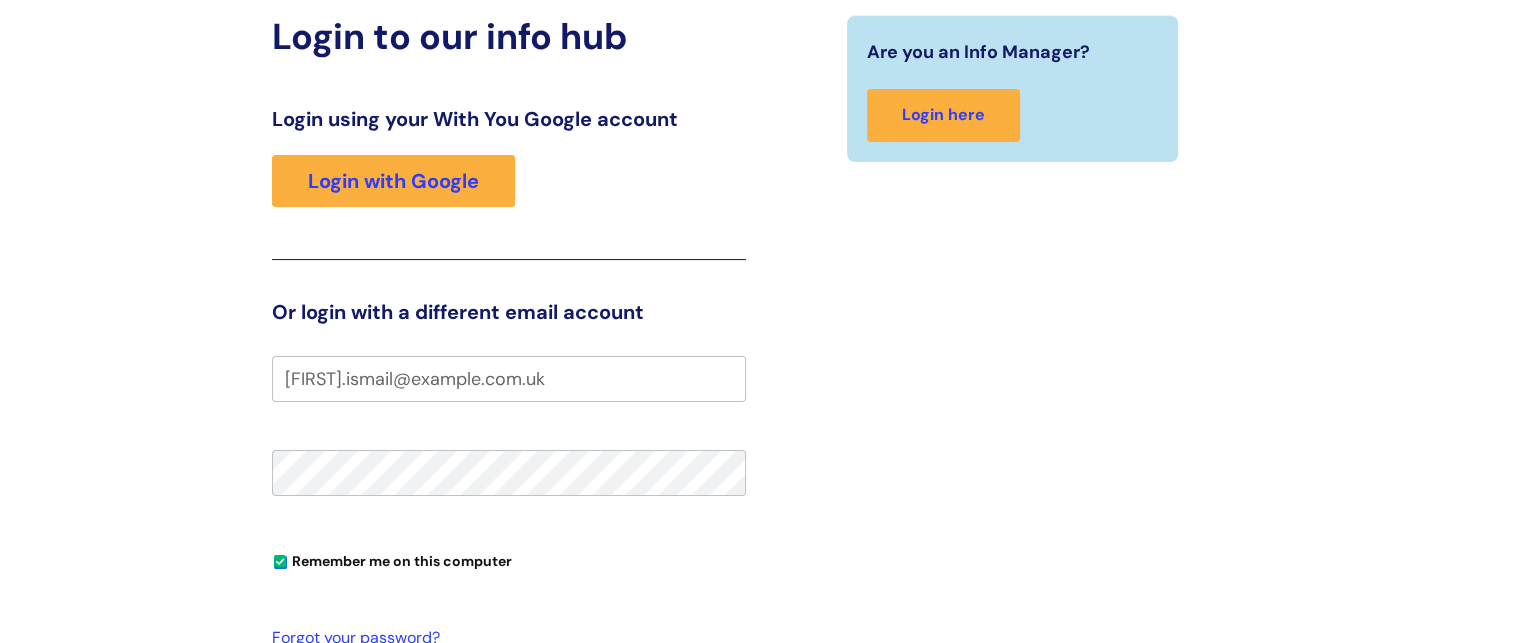 type on "hannah.ismail@wearewithyou.org.uk" 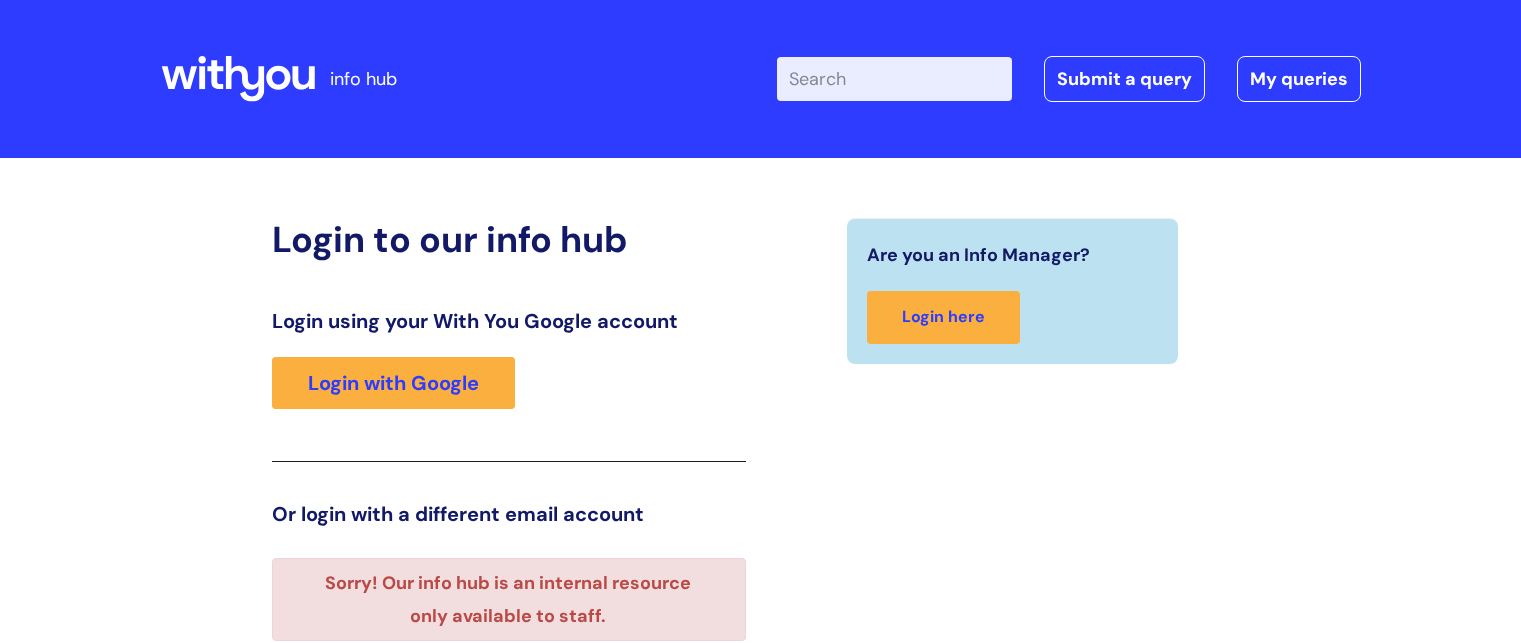 scroll, scrollTop: 364, scrollLeft: 0, axis: vertical 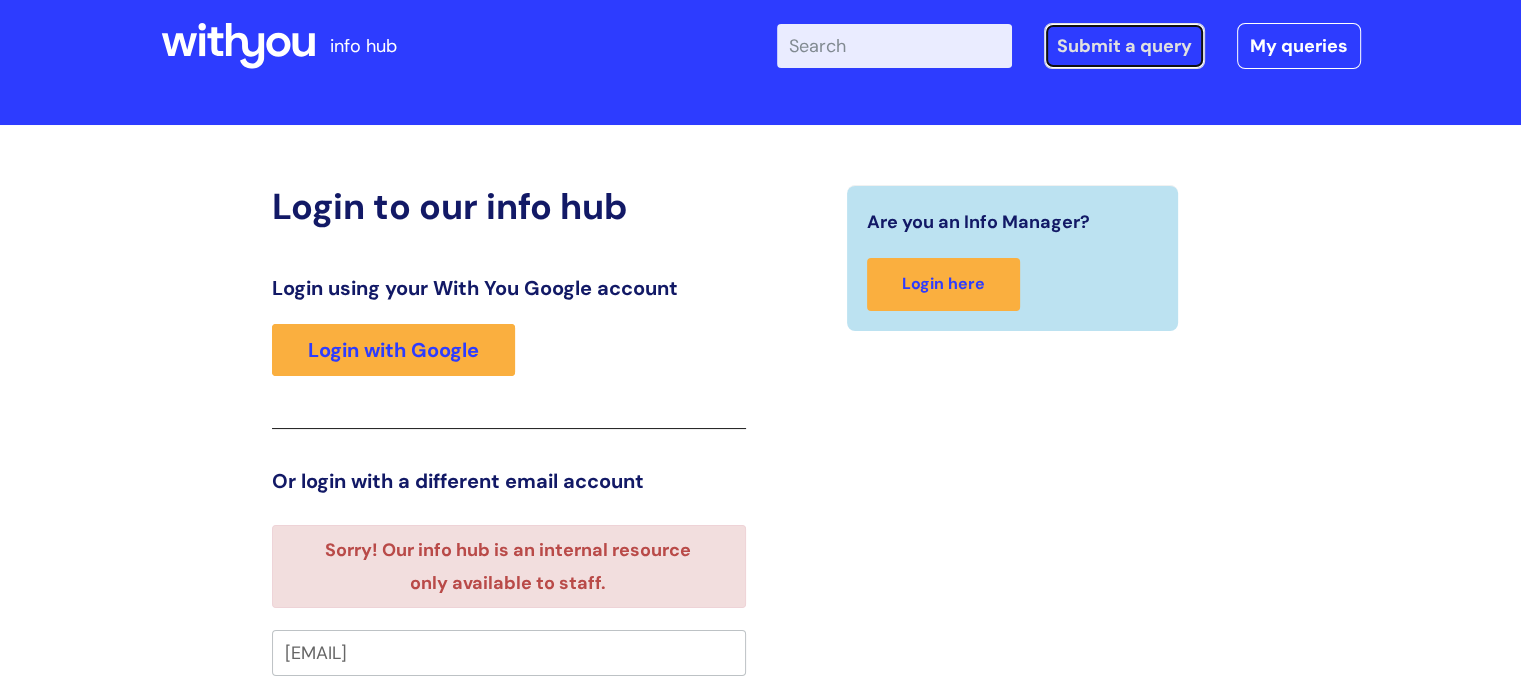 click on "Submit a query" at bounding box center [1124, 46] 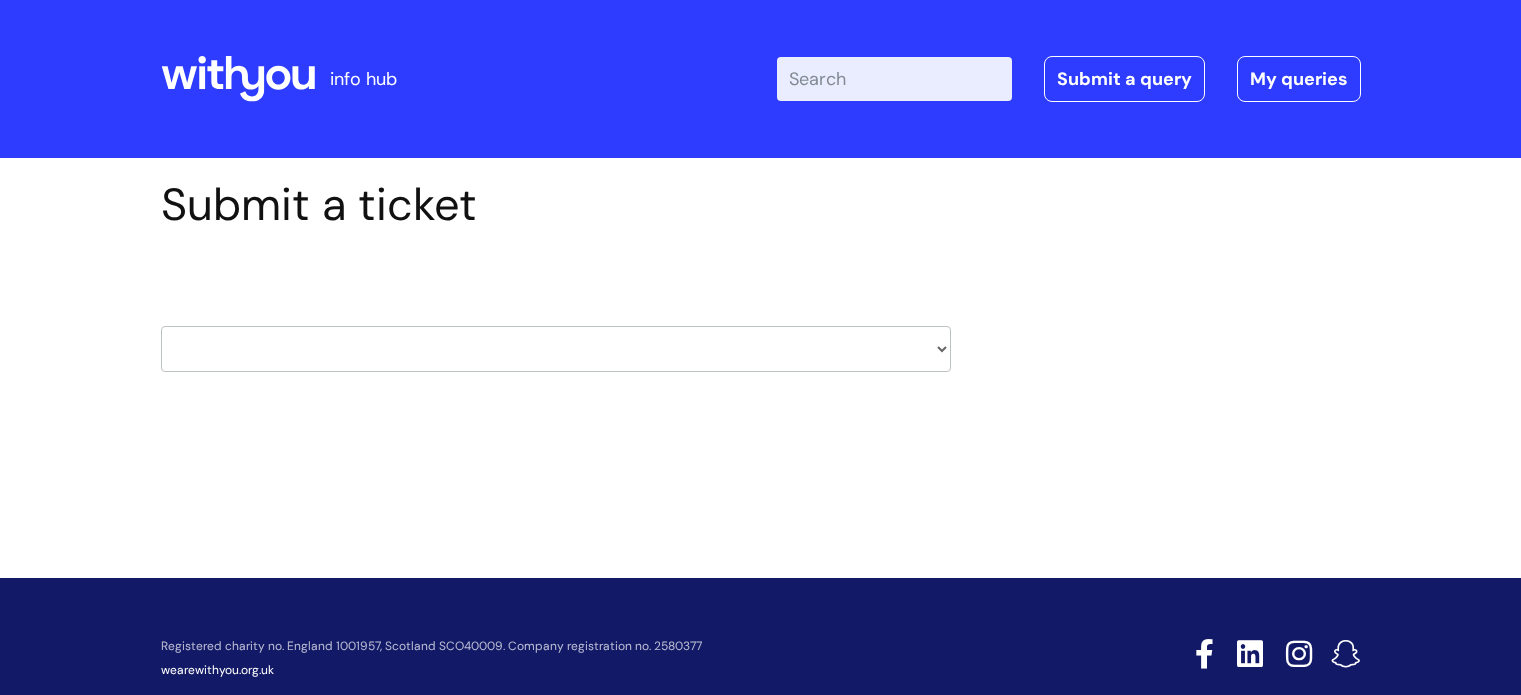 scroll, scrollTop: 0, scrollLeft: 0, axis: both 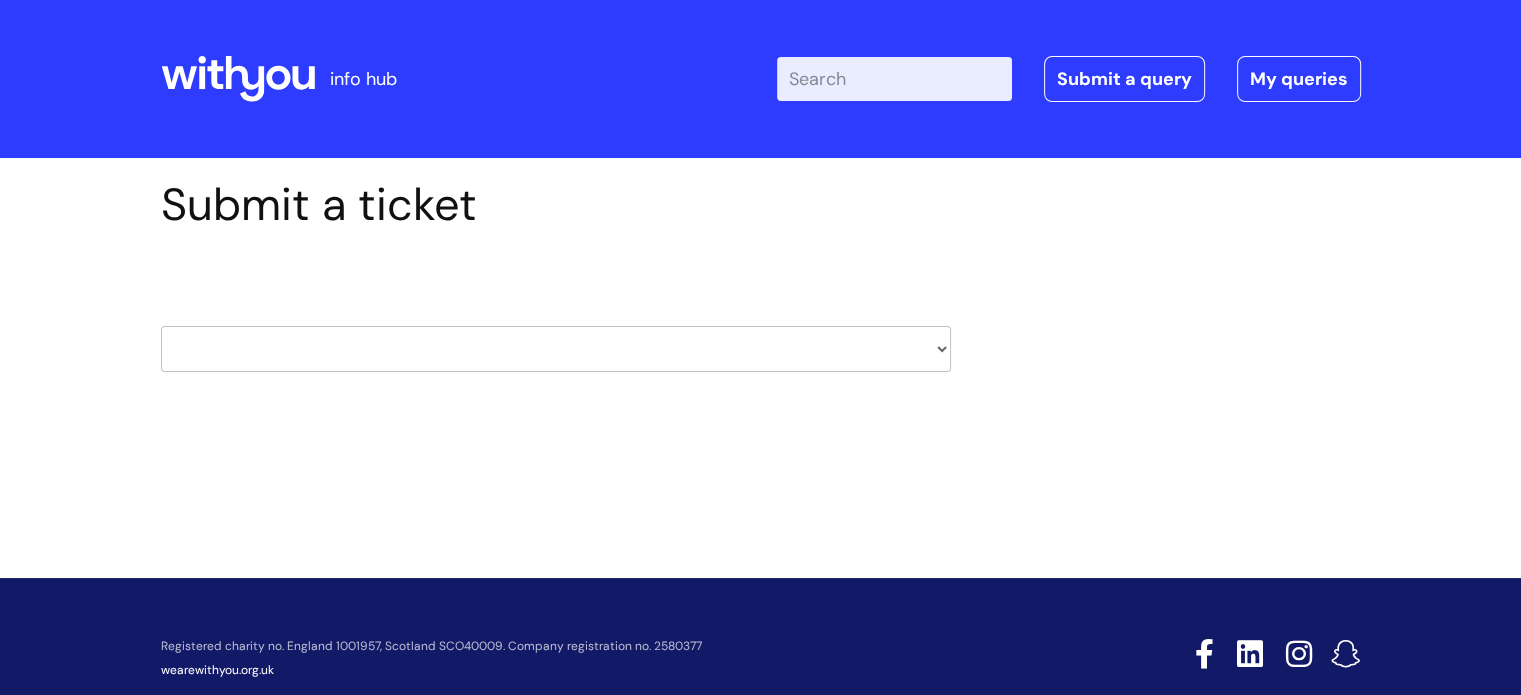 click on "HR / People
IT and Support
Clinical Drug Alerts
Finance Accounts
Data Support Team
Data Protection
External Communications
Learning and Development
Information Requests & Reports - Data Analysts
Insurance
Internal Communications
Pensions
Surrey NHS Talking Therapies
Payroll
Safeguarding" at bounding box center (556, 349) 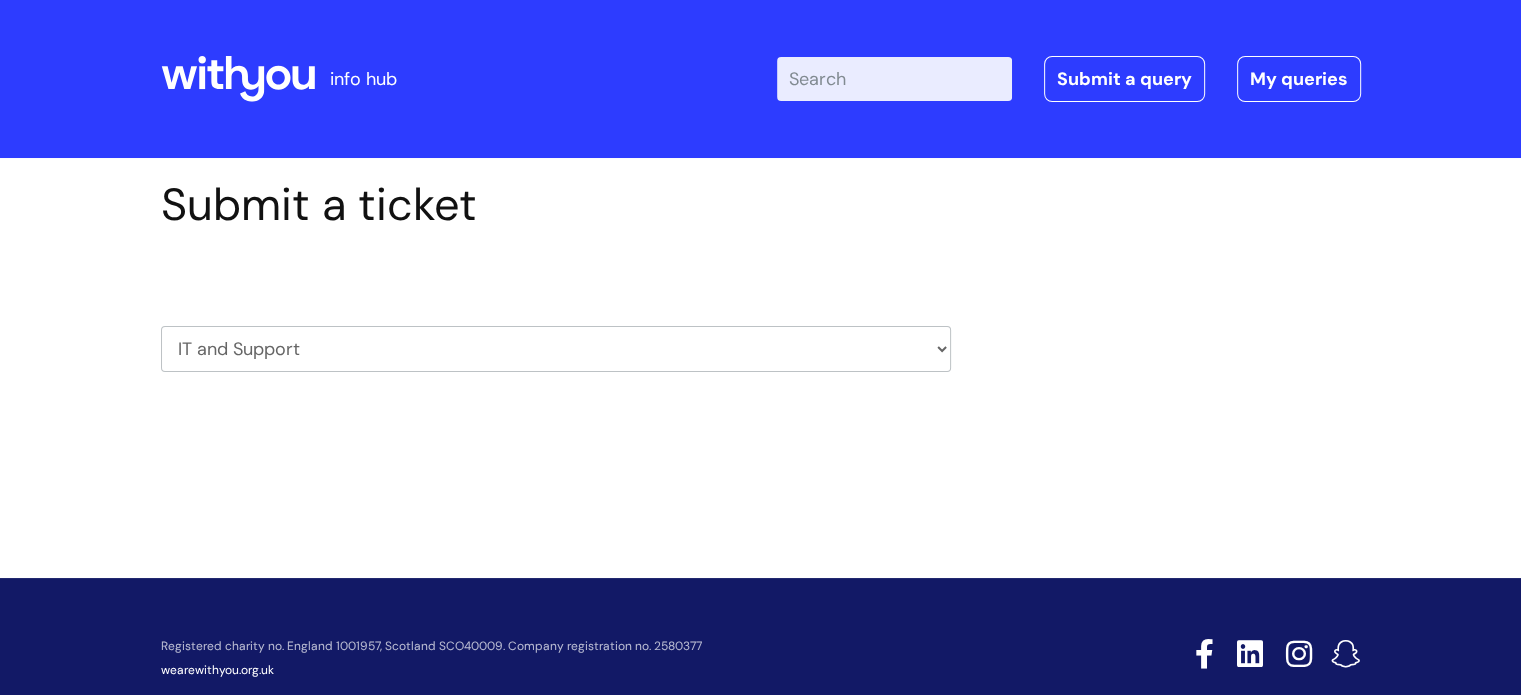click on "HR / People
IT and Support
Clinical Drug Alerts
Finance Accounts
Data Support Team
Data Protection
External Communications
Learning and Development
Information Requests & Reports - Data Analysts
Insurance
Internal Communications
Pensions
Surrey NHS Talking Therapies
Payroll
Safeguarding" at bounding box center (556, 349) 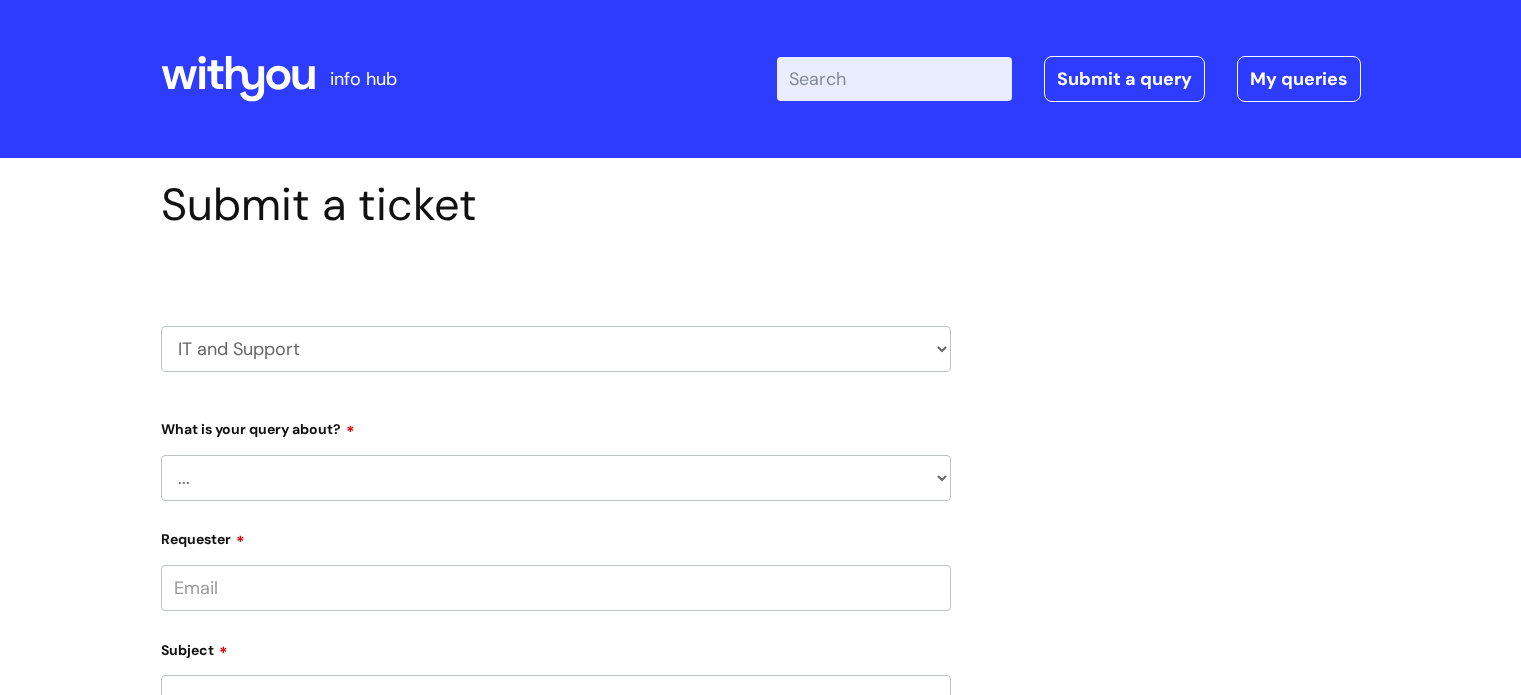 scroll, scrollTop: 0, scrollLeft: 0, axis: both 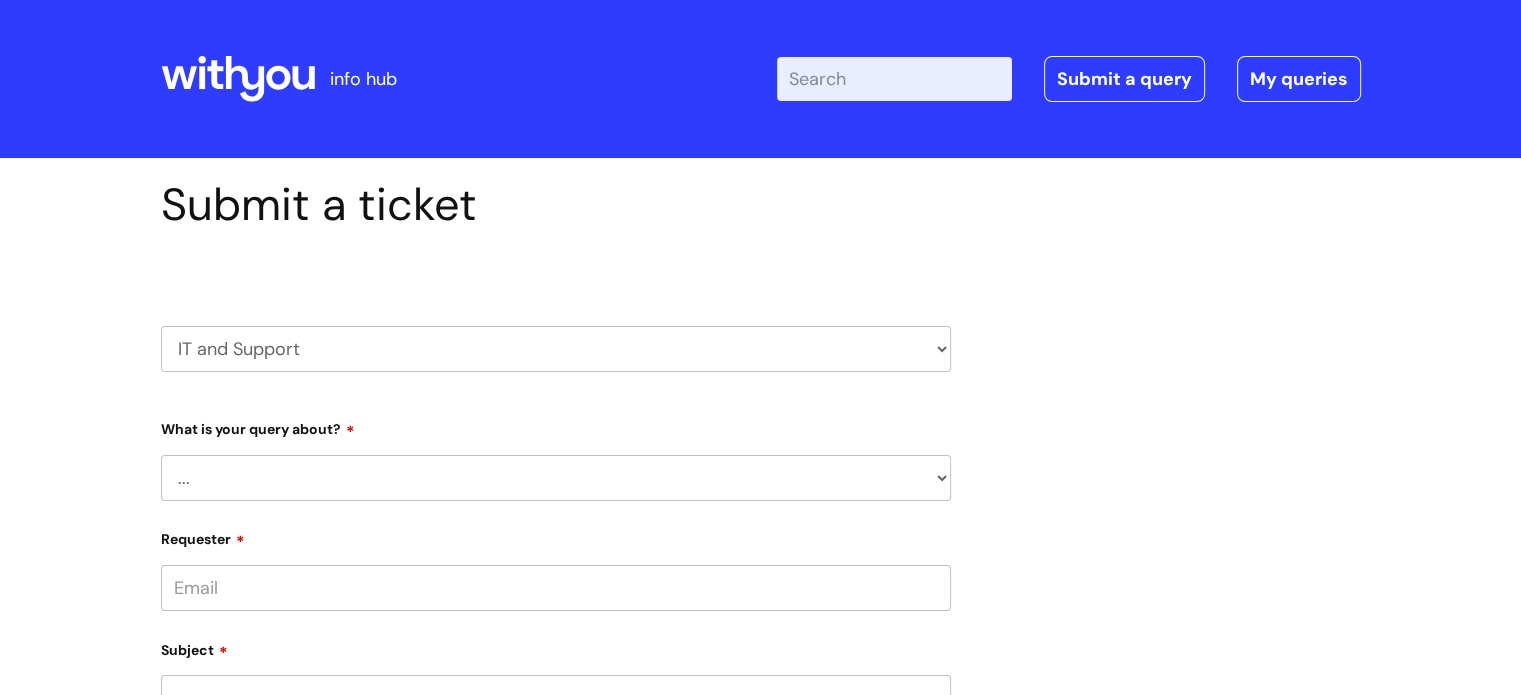 click on "...
Mobile Phone Reset & MFA
Accounts, Starters and Leavers
IT Hardware issue
I need help logging in
Printing & Scanning
Something Else
System/software" at bounding box center [556, 478] 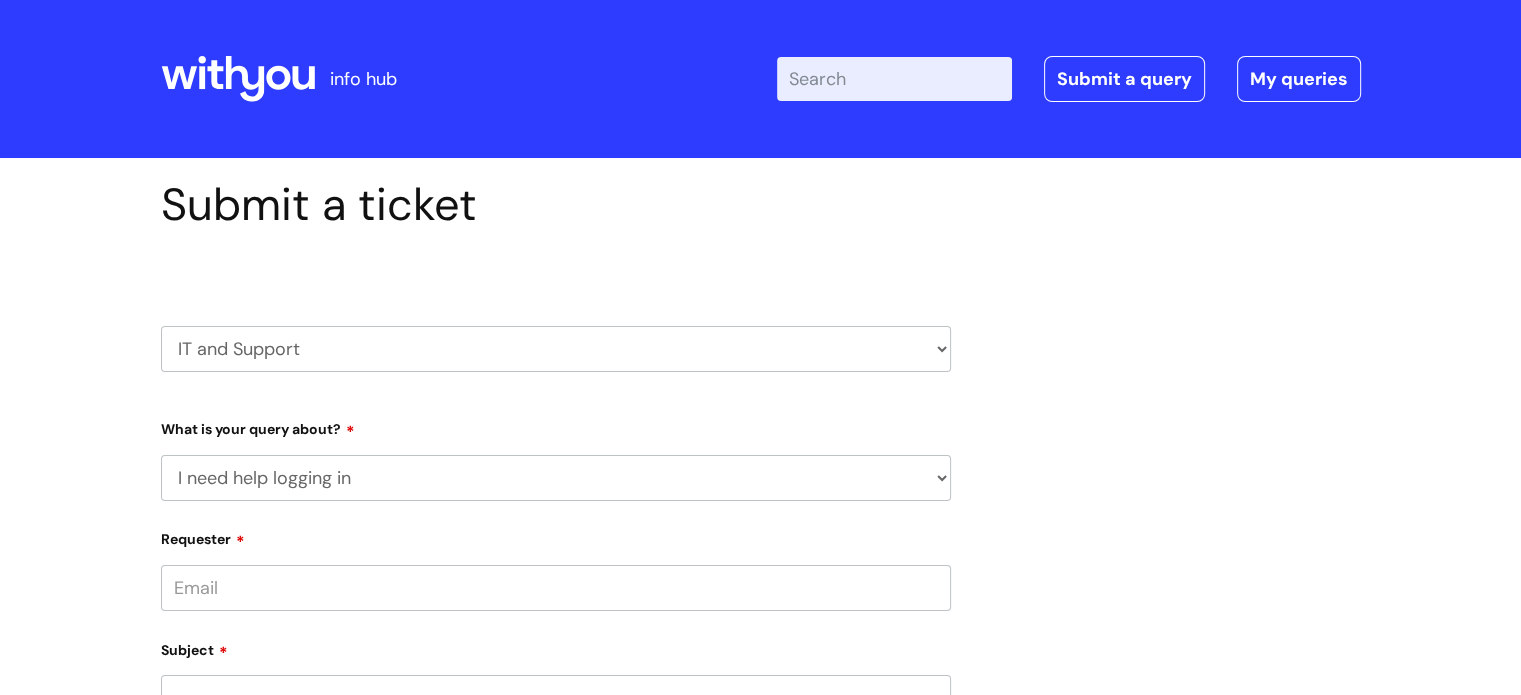 click on "...
Mobile Phone Reset & MFA
Accounts, Starters and Leavers
IT Hardware issue
I need help logging in
Printing & Scanning
Something Else
System/software" at bounding box center [556, 478] 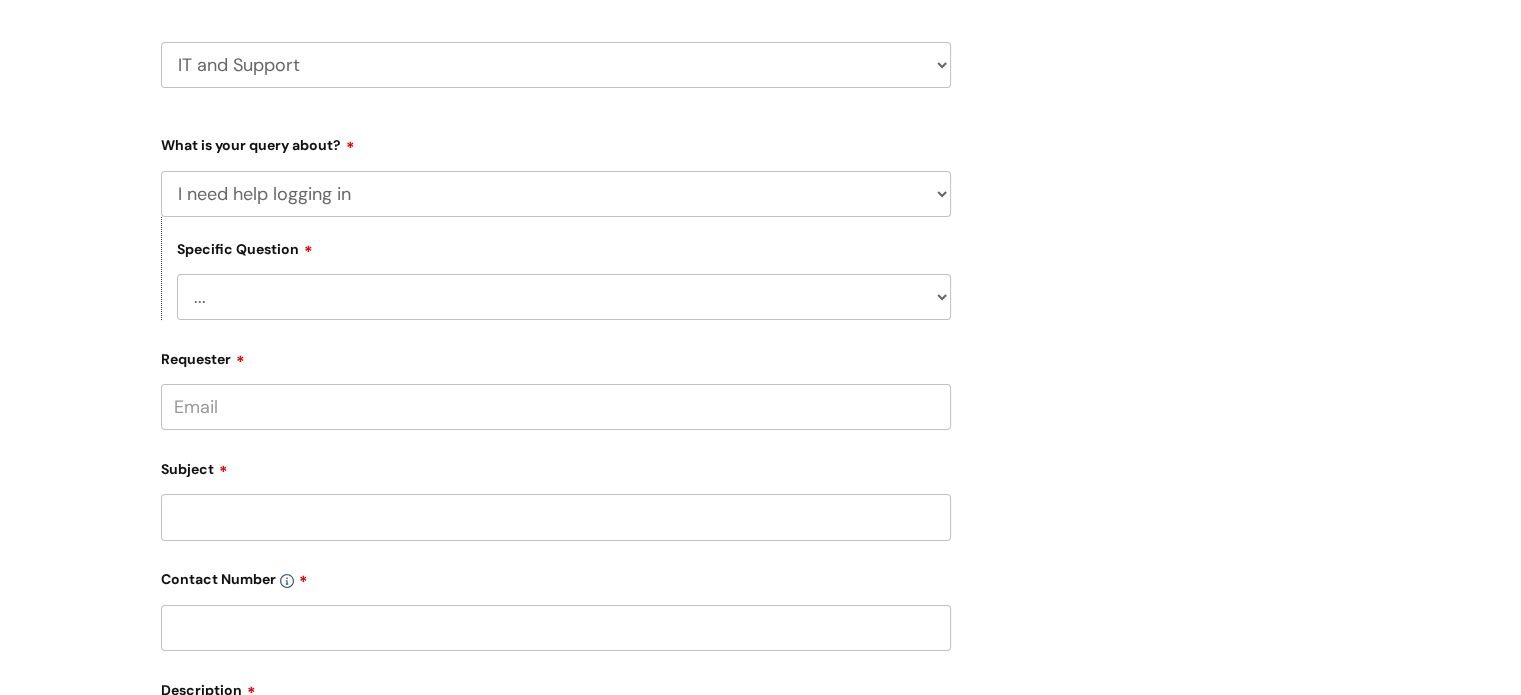 scroll, scrollTop: 313, scrollLeft: 0, axis: vertical 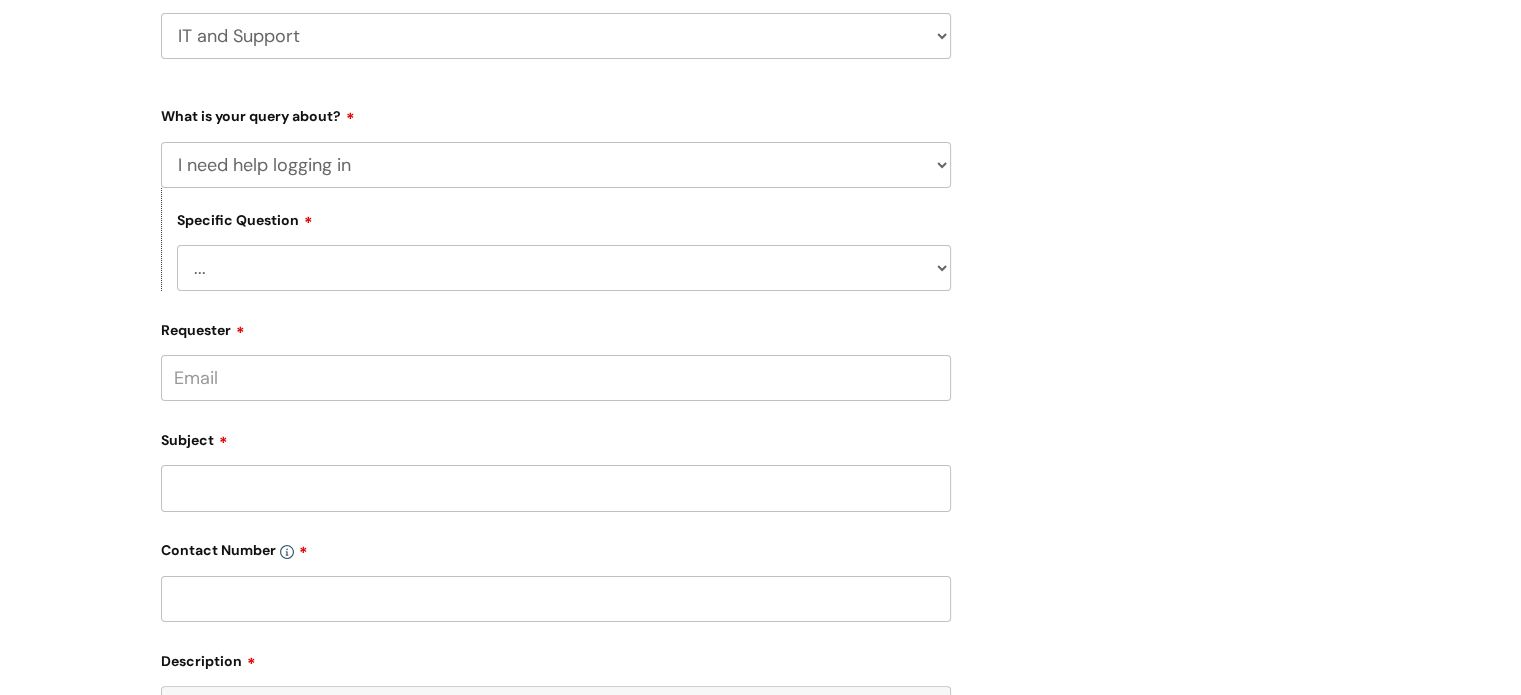click on "... I need help logging into my laptop/chromebook I need access or help logging into a system, including Single Sign On" at bounding box center (564, 268) 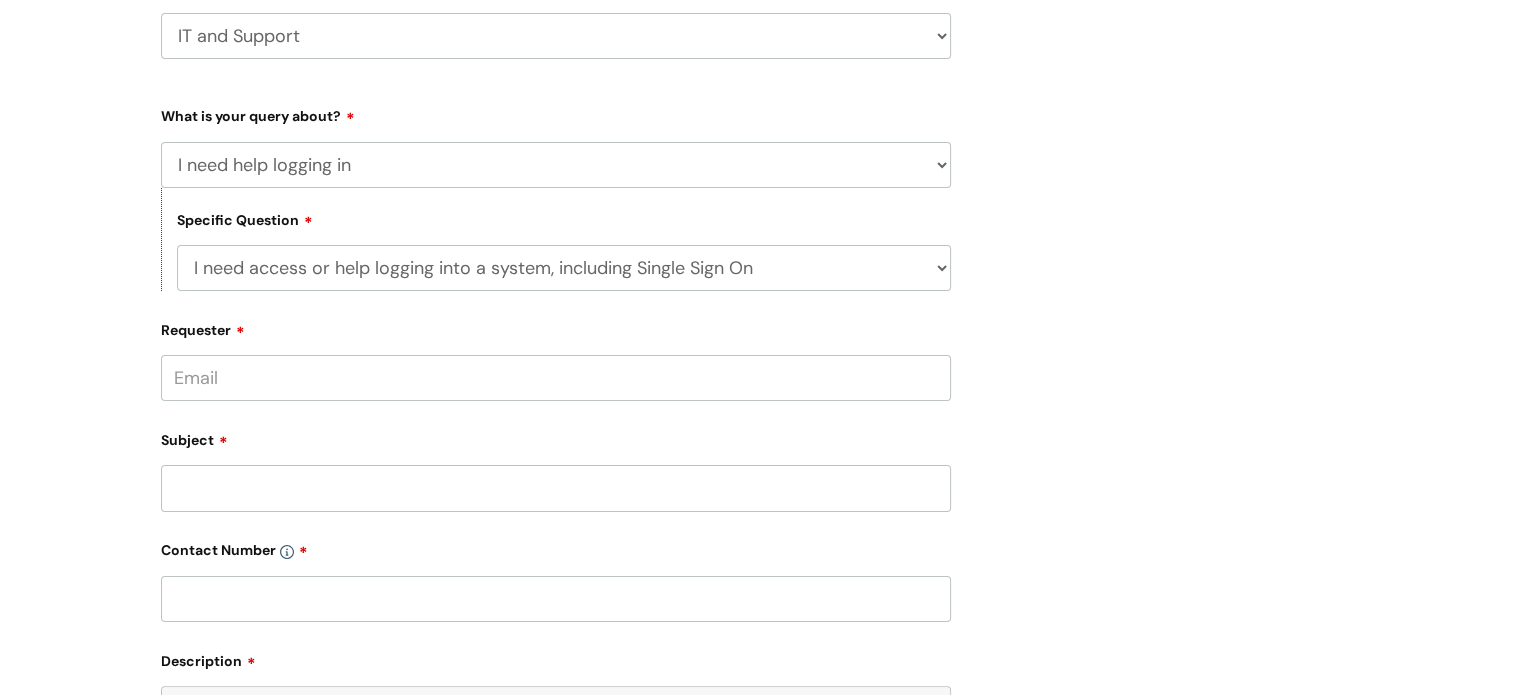 click on "... I need help logging into my laptop/chromebook I need access or help logging into a system, including Single Sign On" at bounding box center [564, 268] 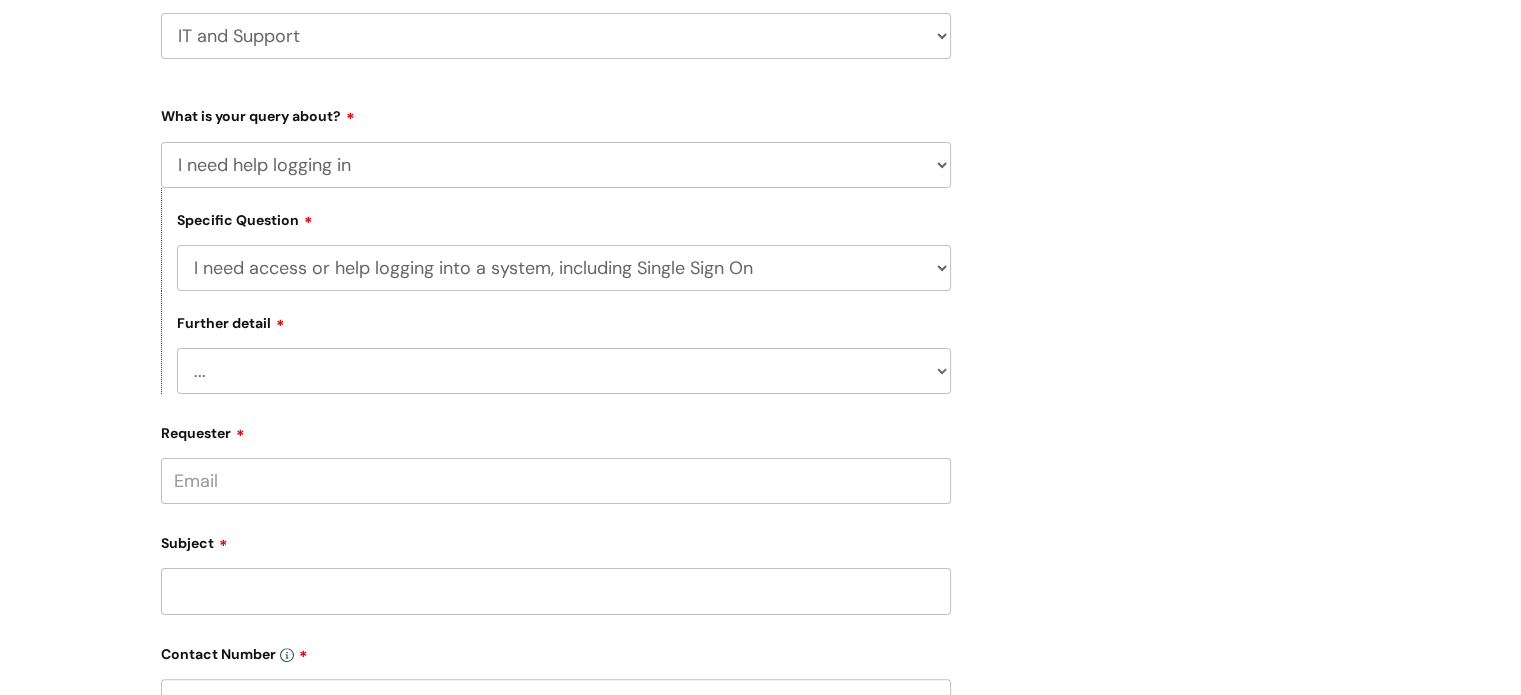 click on "... Nebula Halo IT Portal PCMIS Ulysses iTrent CJSM NHS email Summary Care Records Concur WithYou Learning Neo Protector (Lone Working) Conversation Tool Printix Teams Text Anywhere Anything else" at bounding box center (564, 371) 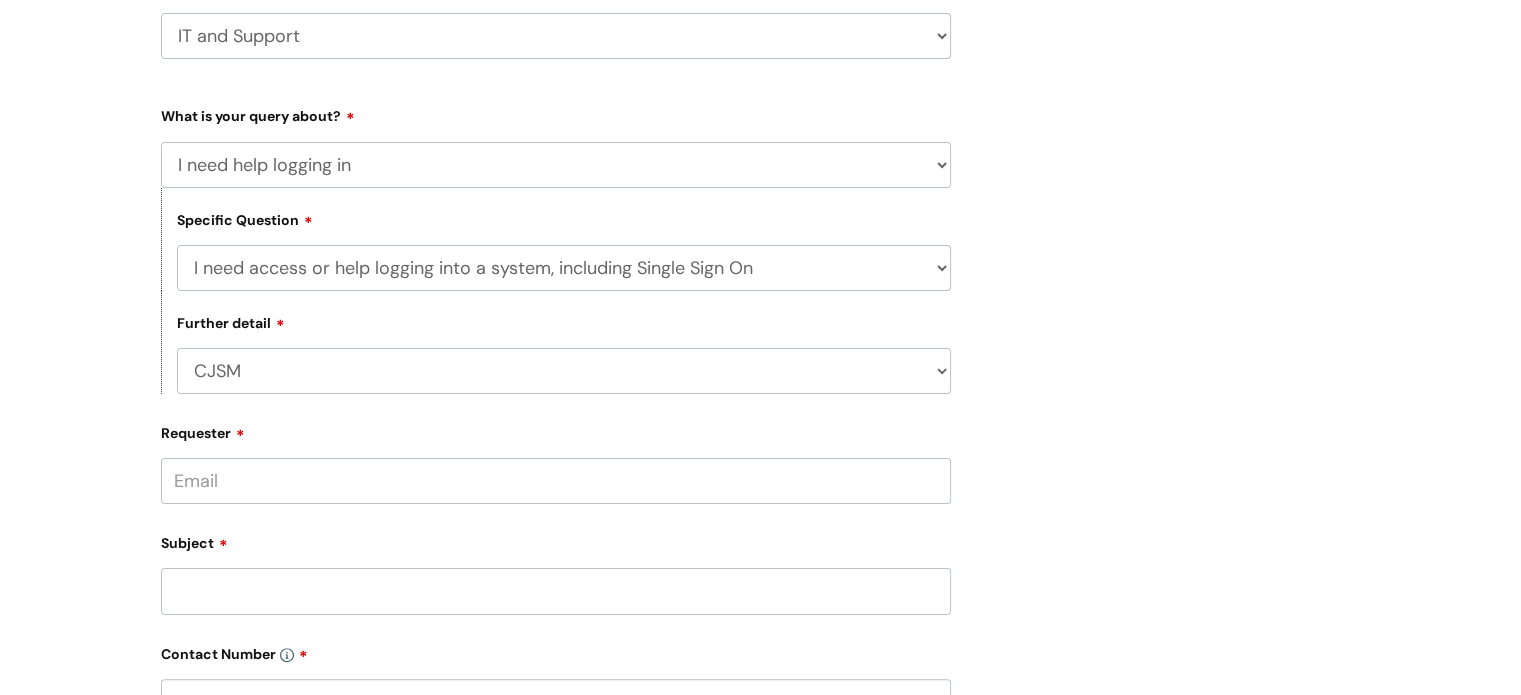 click on "... Nebula Halo IT Portal PCMIS Ulysses iTrent CJSM NHS email Summary Care Records Concur WithYou Learning Neo Protector (Lone Working) Conversation Tool Printix Teams Text Anywhere Anything else" at bounding box center [564, 371] 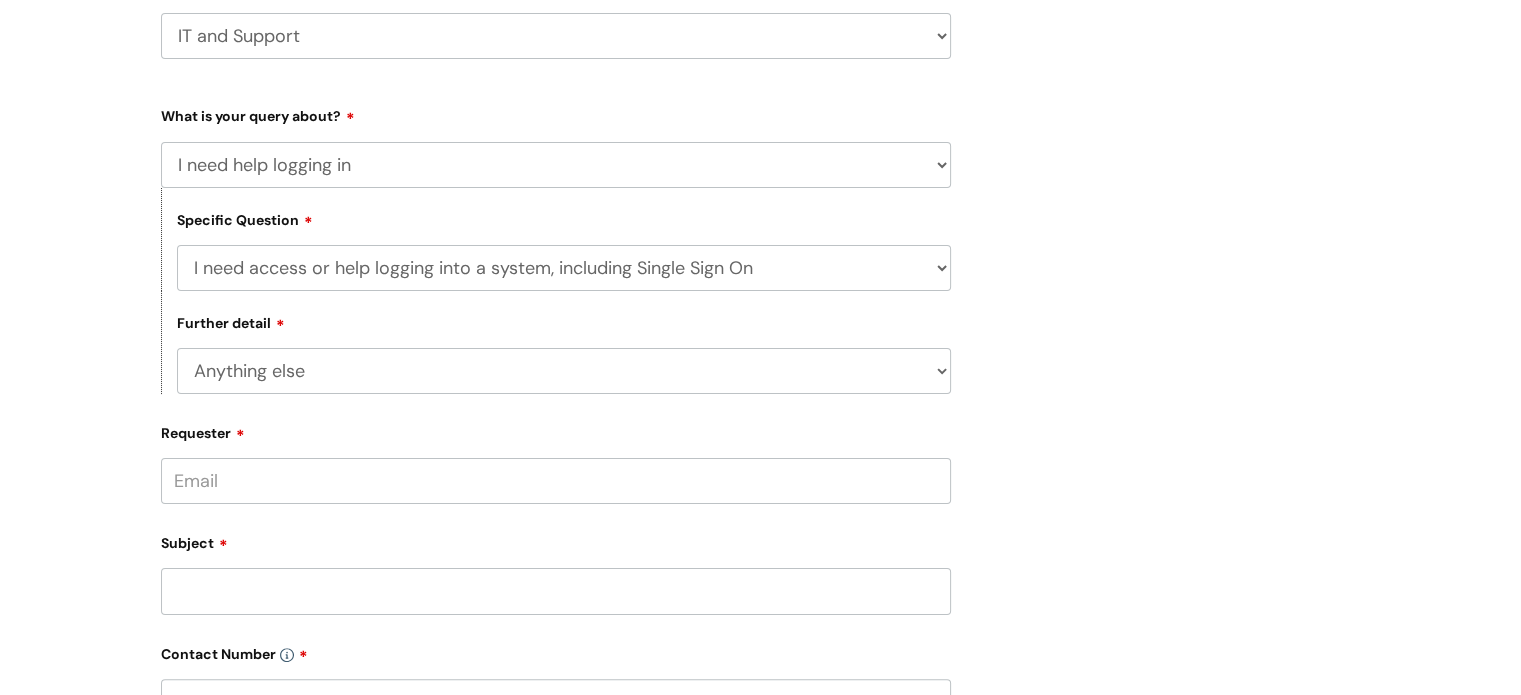 click on "... Nebula Halo IT Portal PCMIS Ulysses iTrent CJSM NHS email Summary Care Records Concur WithYou Learning Neo Protector (Lone Working) Conversation Tool Printix Teams Text Anywhere Anything else" at bounding box center (564, 371) 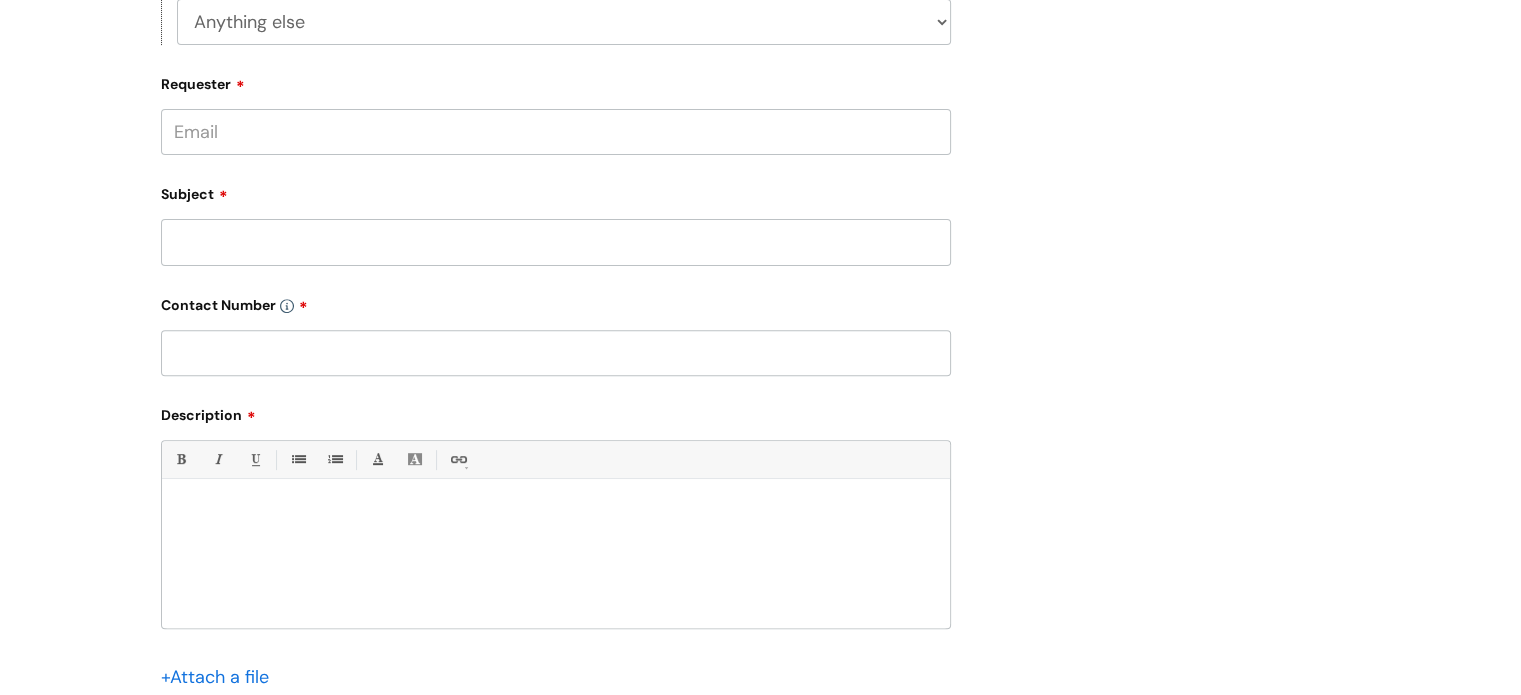 scroll, scrollTop: 669, scrollLeft: 0, axis: vertical 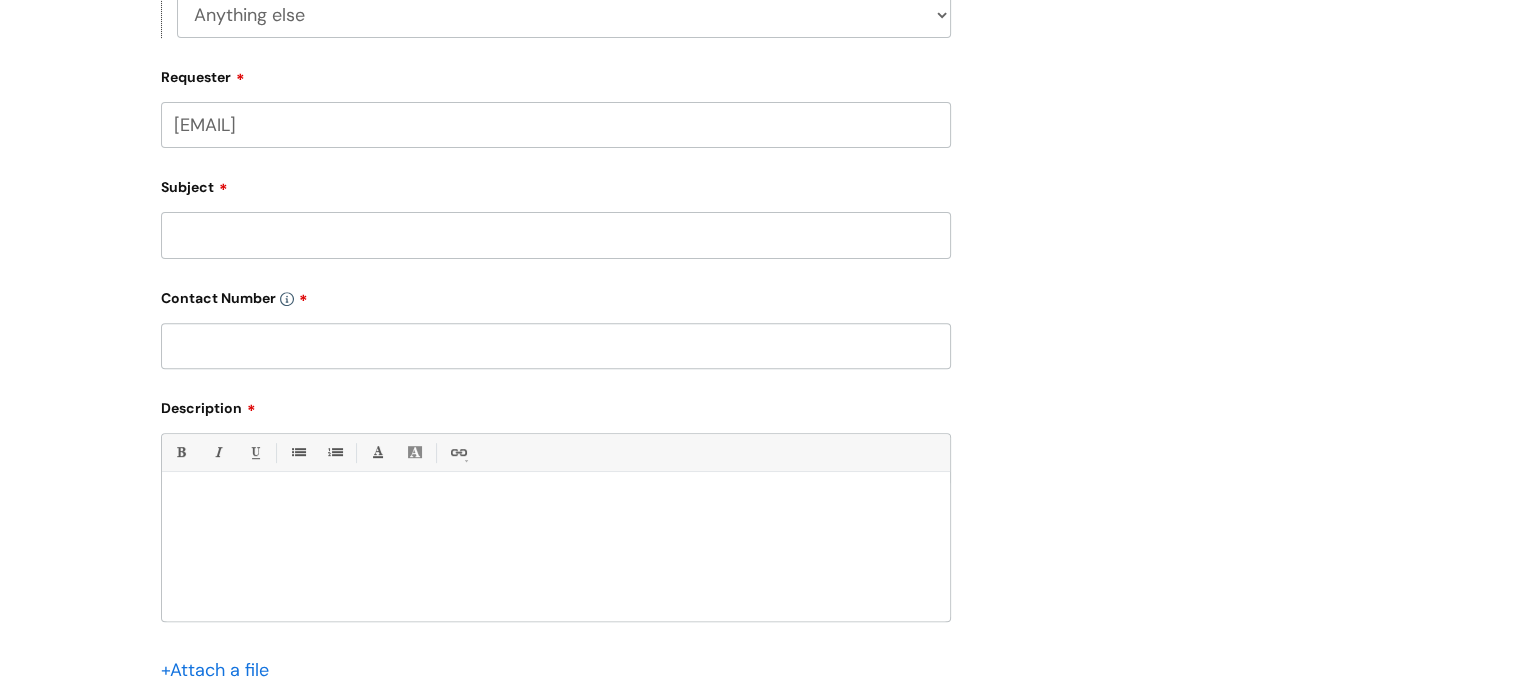 type on "hannah.ismail@wearewithyou.org.uk" 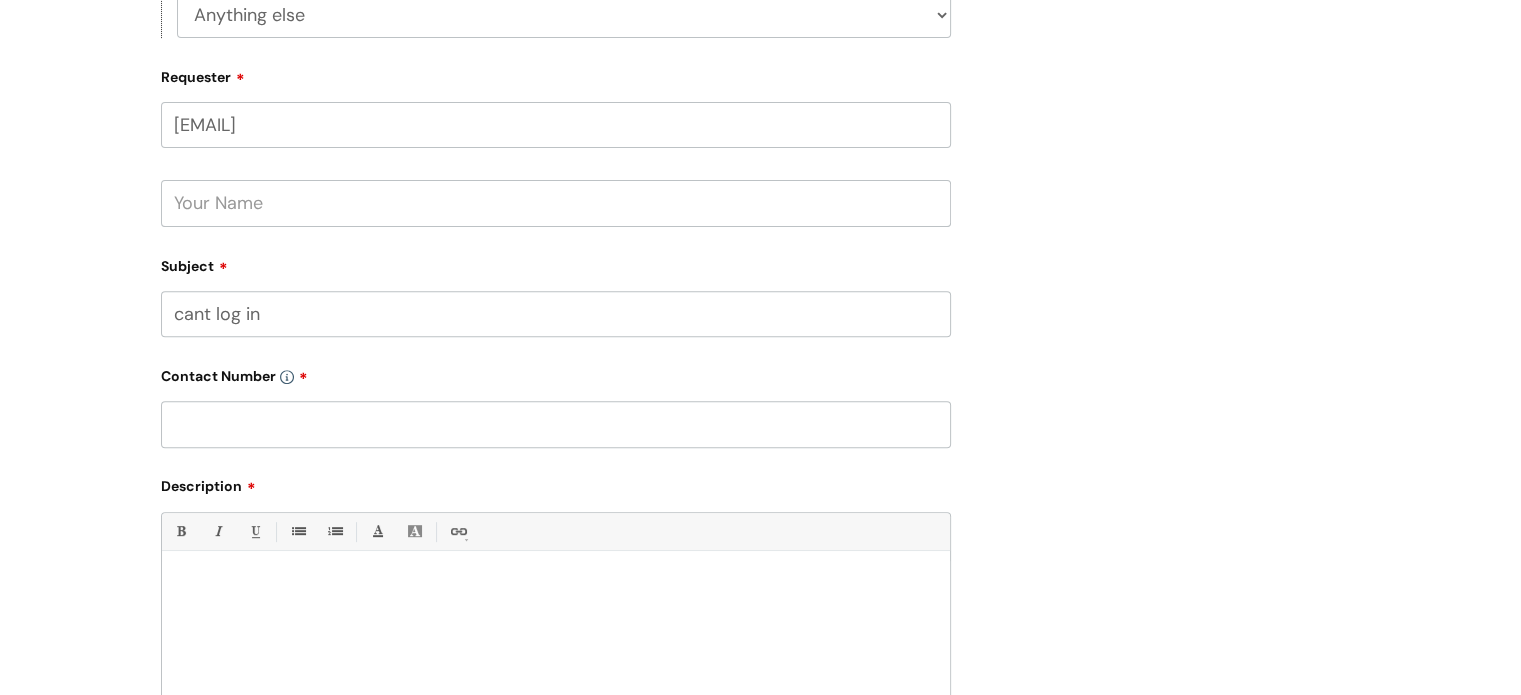 type on "cant log in" 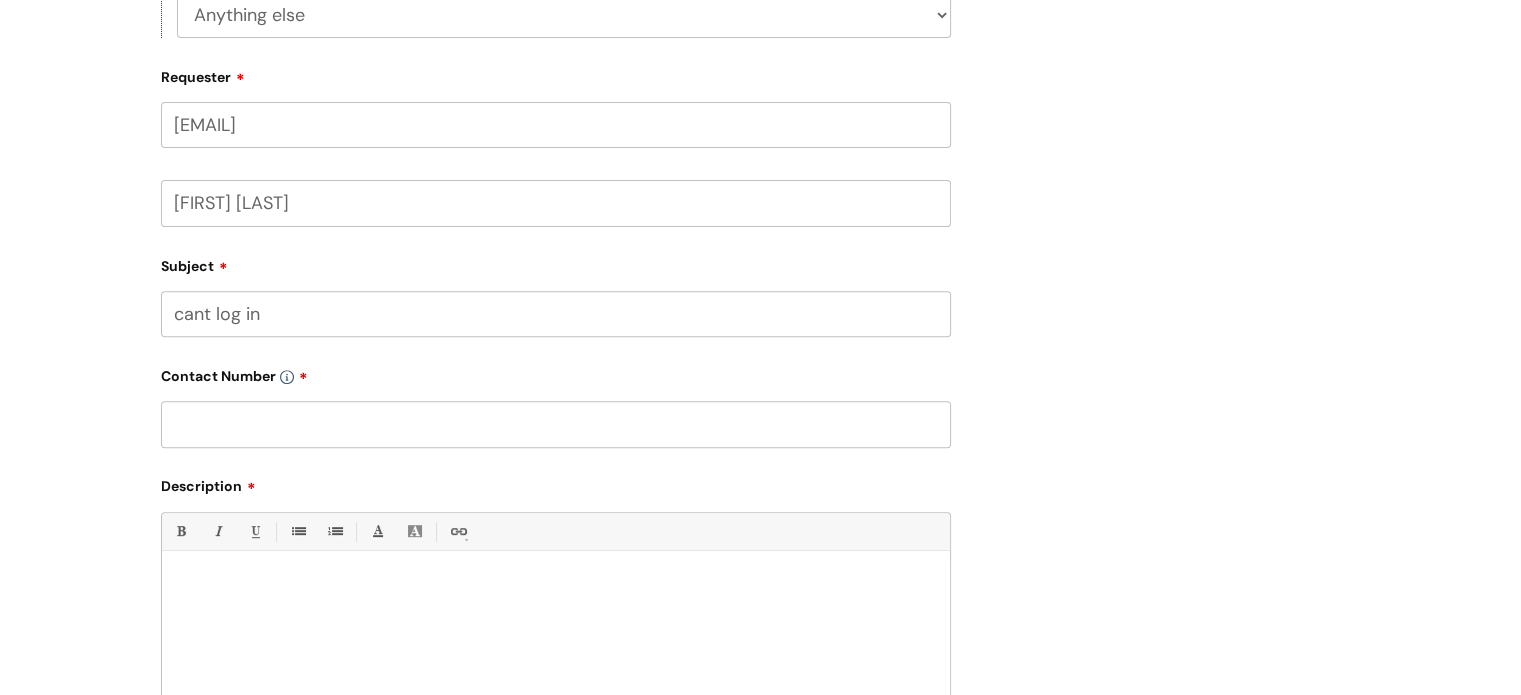 type on "[FIRST] [LAST]" 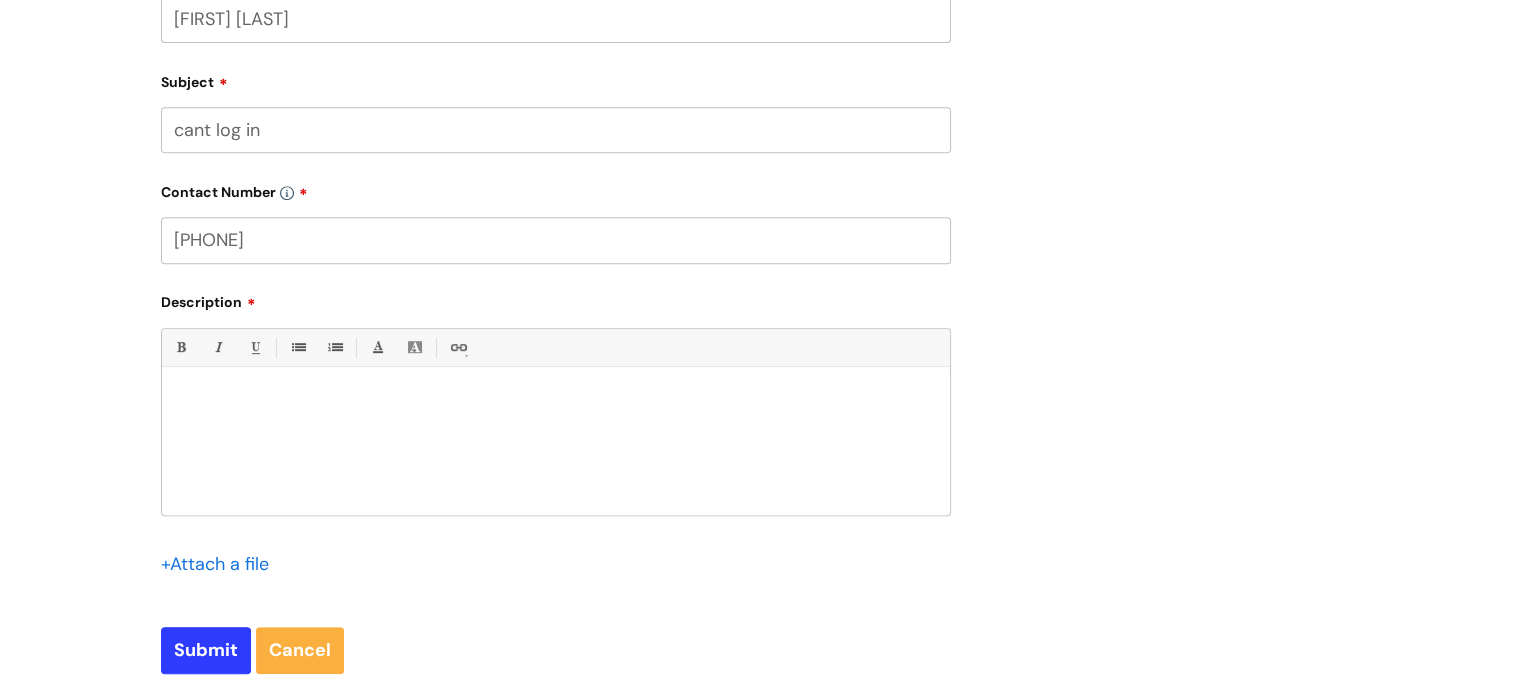 scroll, scrollTop: 860, scrollLeft: 0, axis: vertical 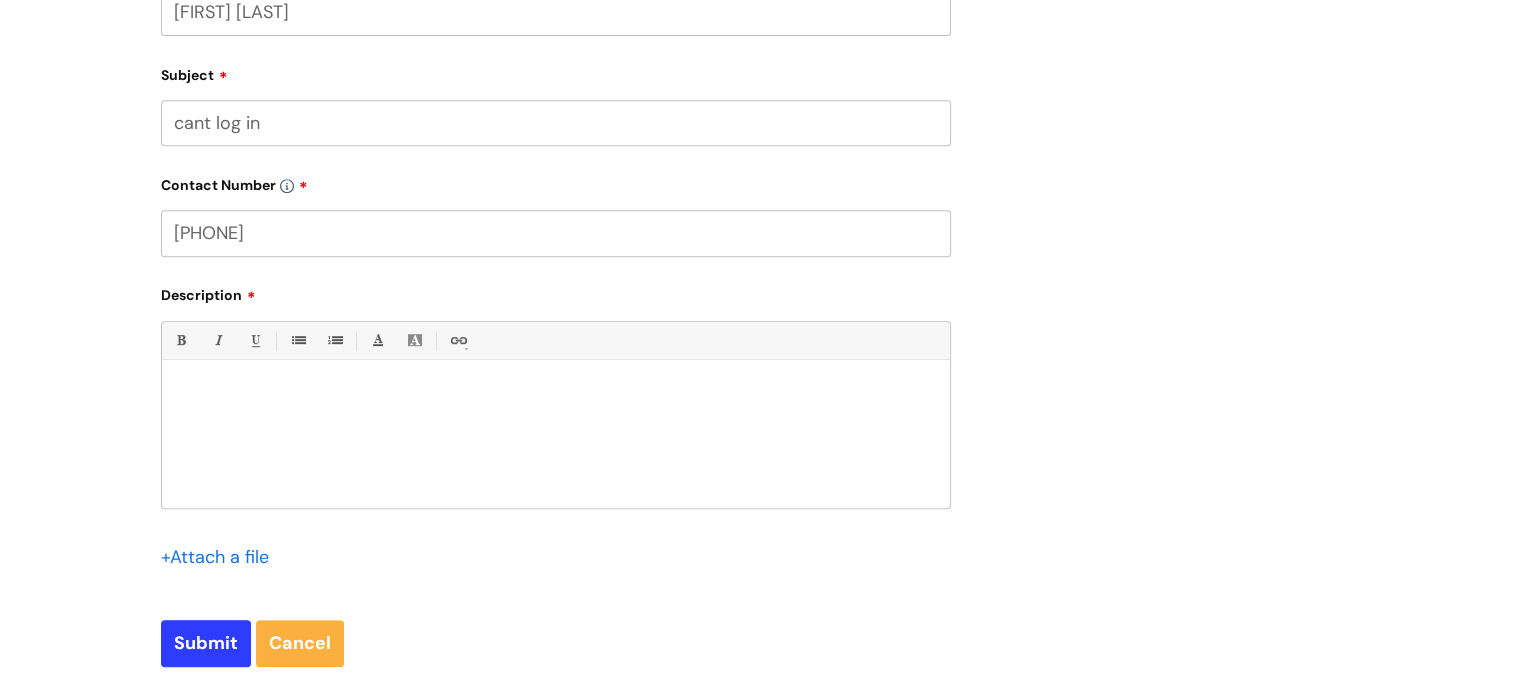 type on "07966562354" 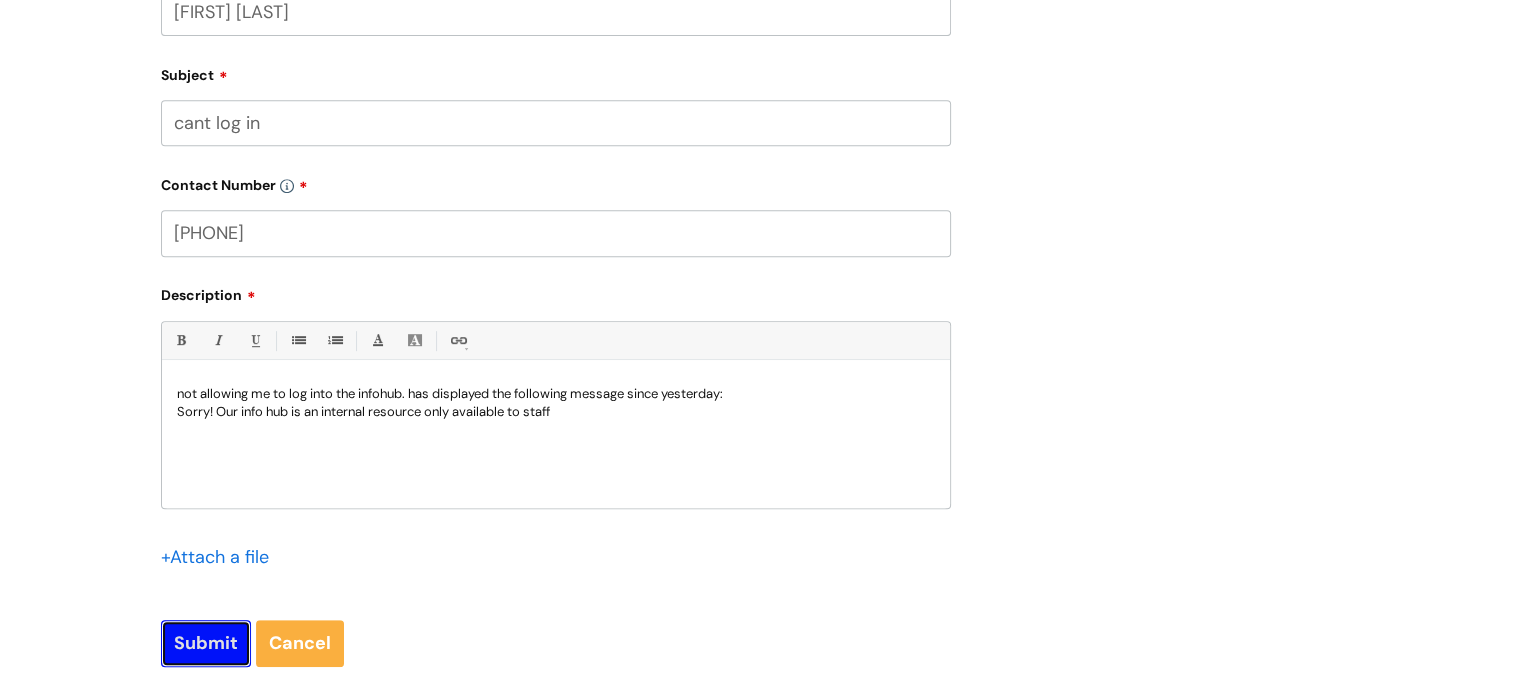 click on "Submit" at bounding box center [206, 643] 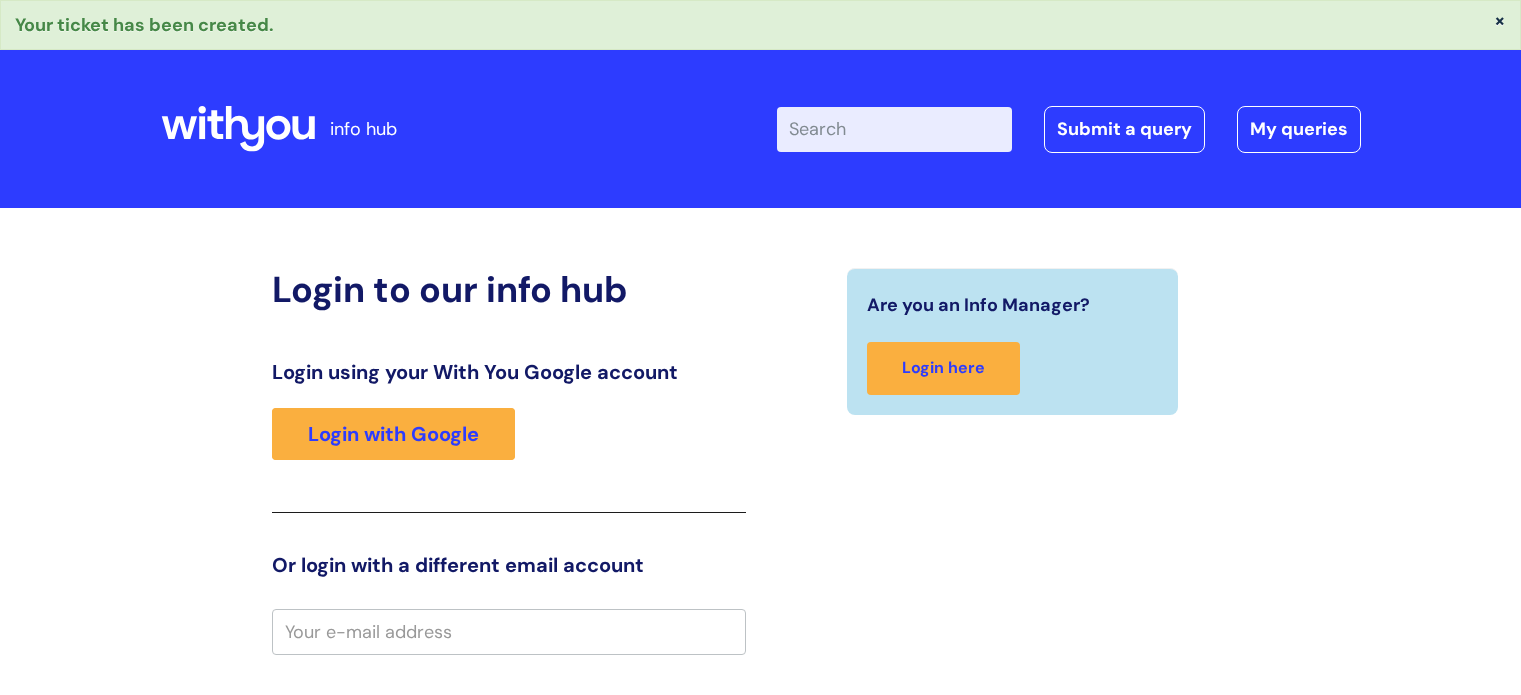 scroll, scrollTop: 0, scrollLeft: 0, axis: both 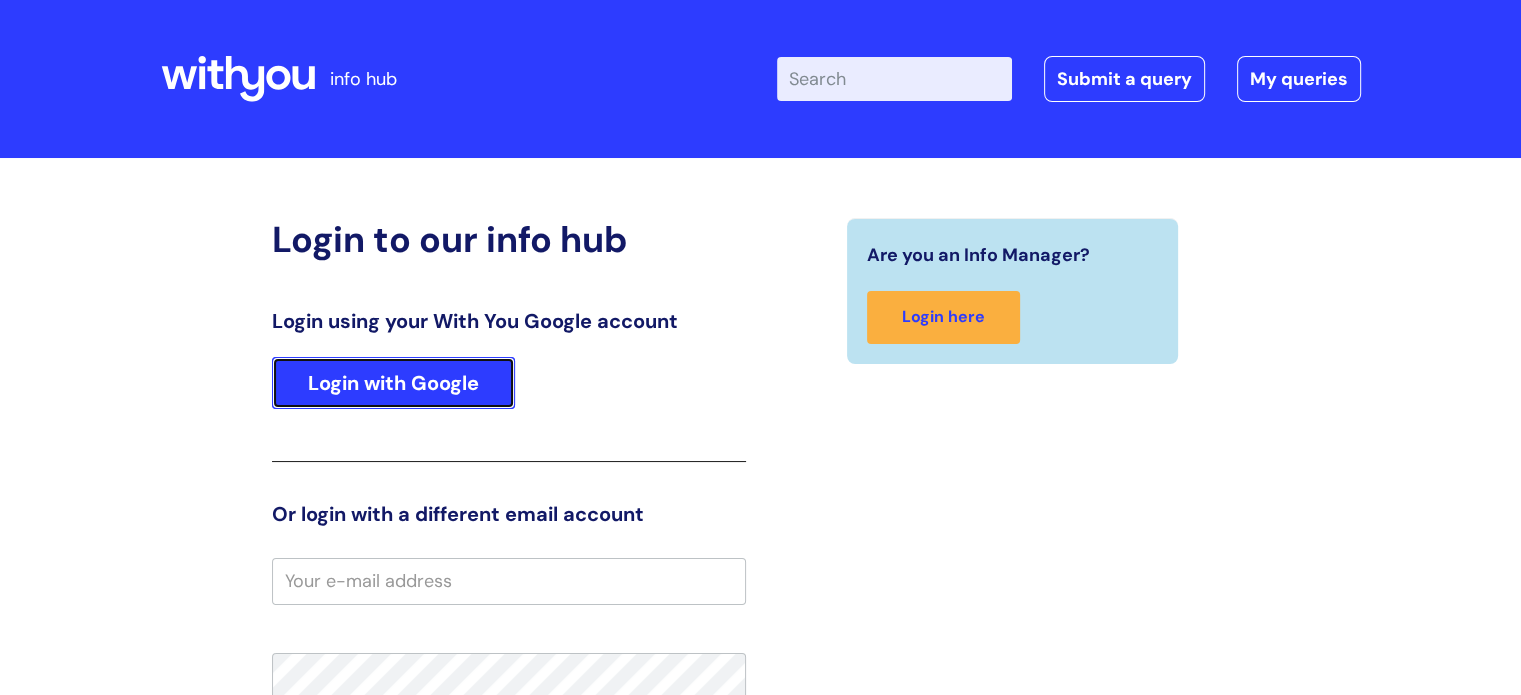 click on "Login with Google" at bounding box center (393, 383) 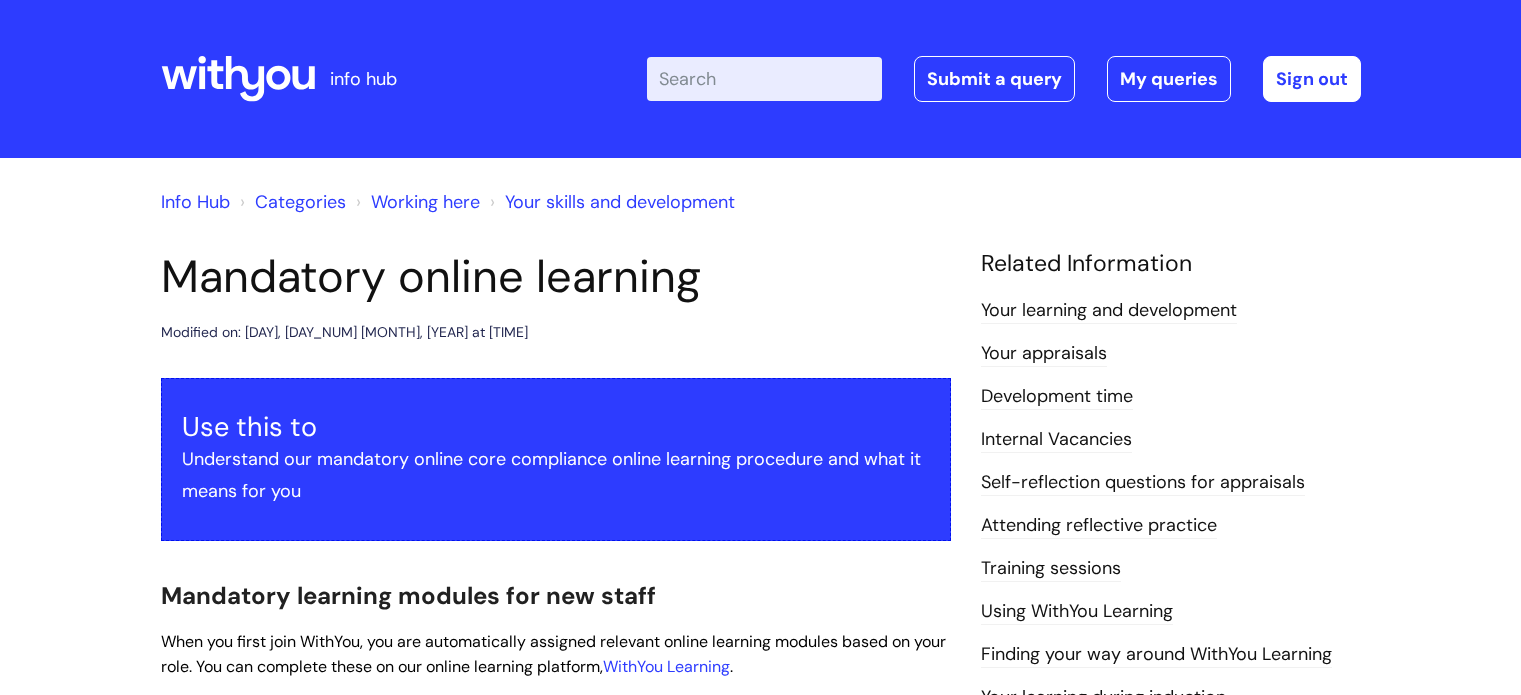 scroll, scrollTop: 0, scrollLeft: 0, axis: both 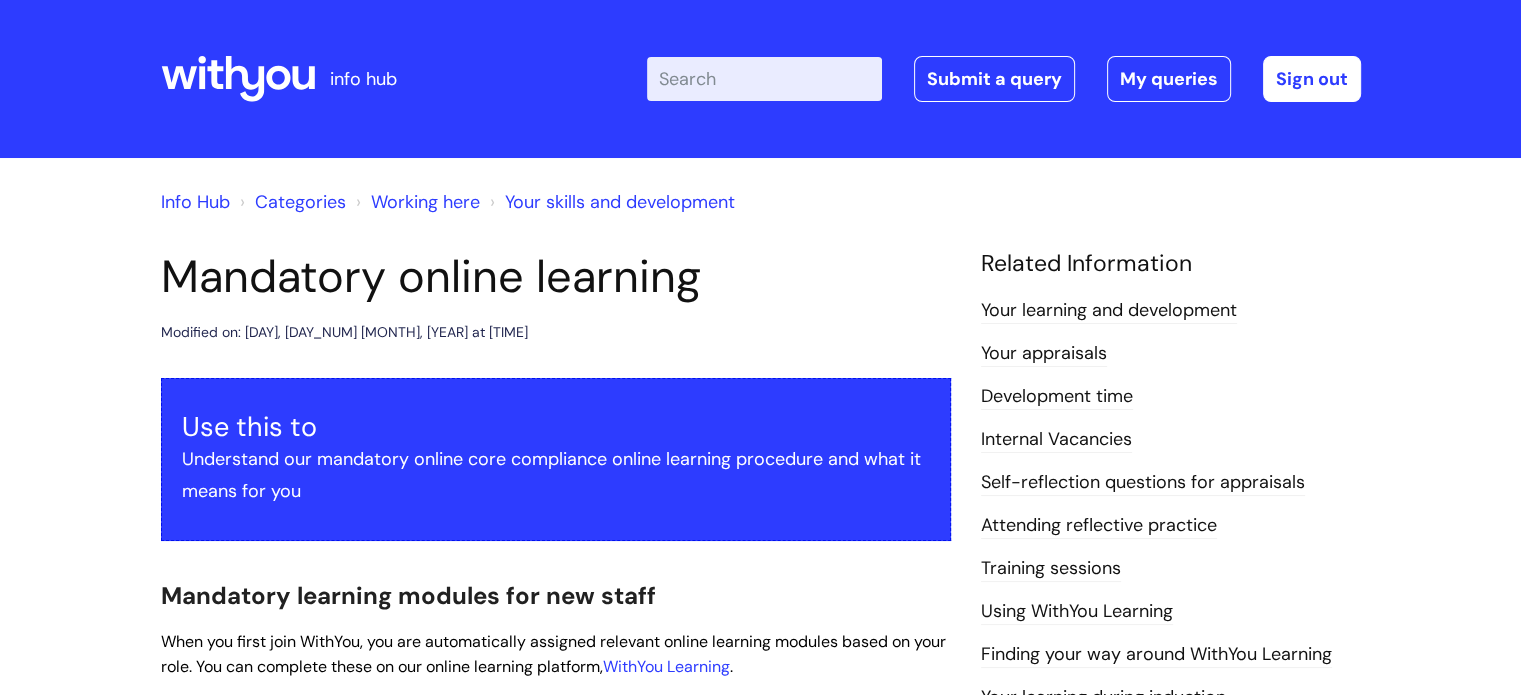 click on "Understand our mandatory online core compliance online learning procedure and what it means for you" at bounding box center (556, 475) 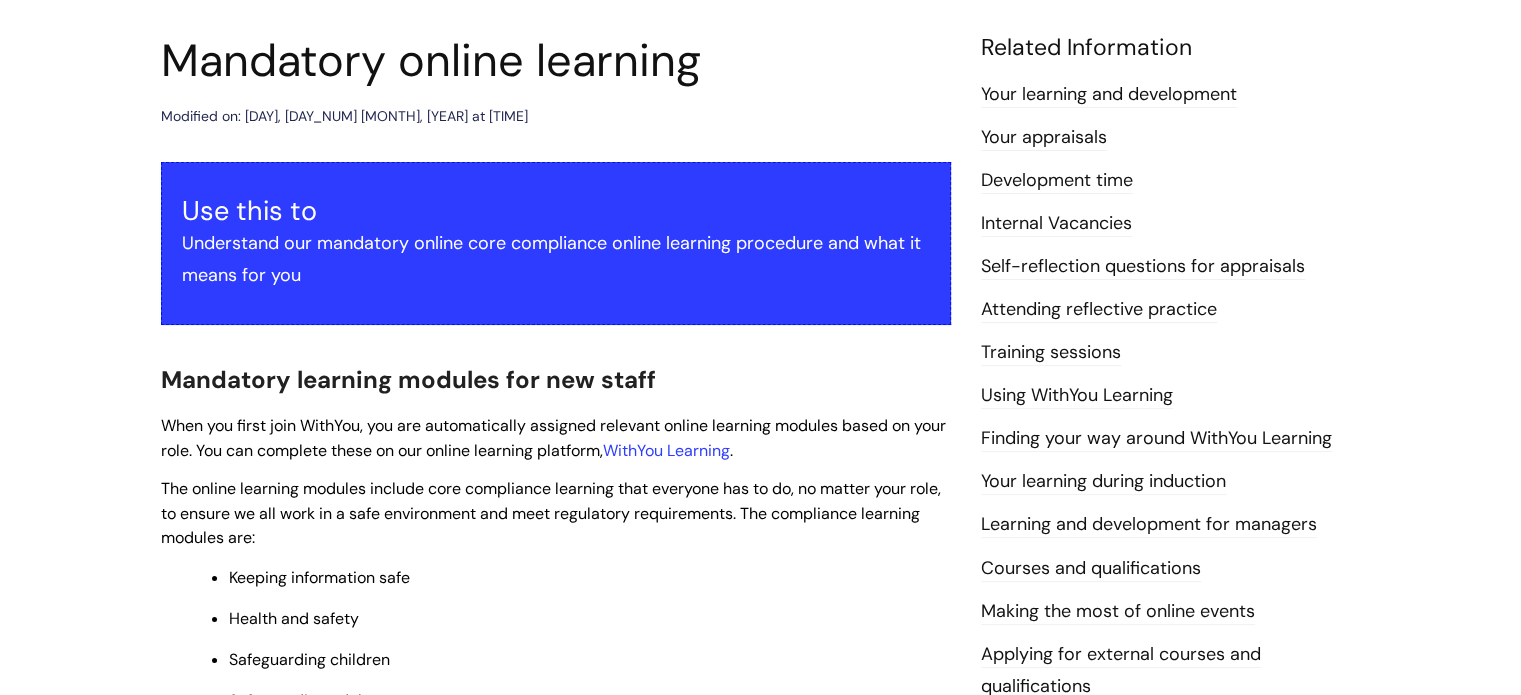scroll, scrollTop: 250, scrollLeft: 0, axis: vertical 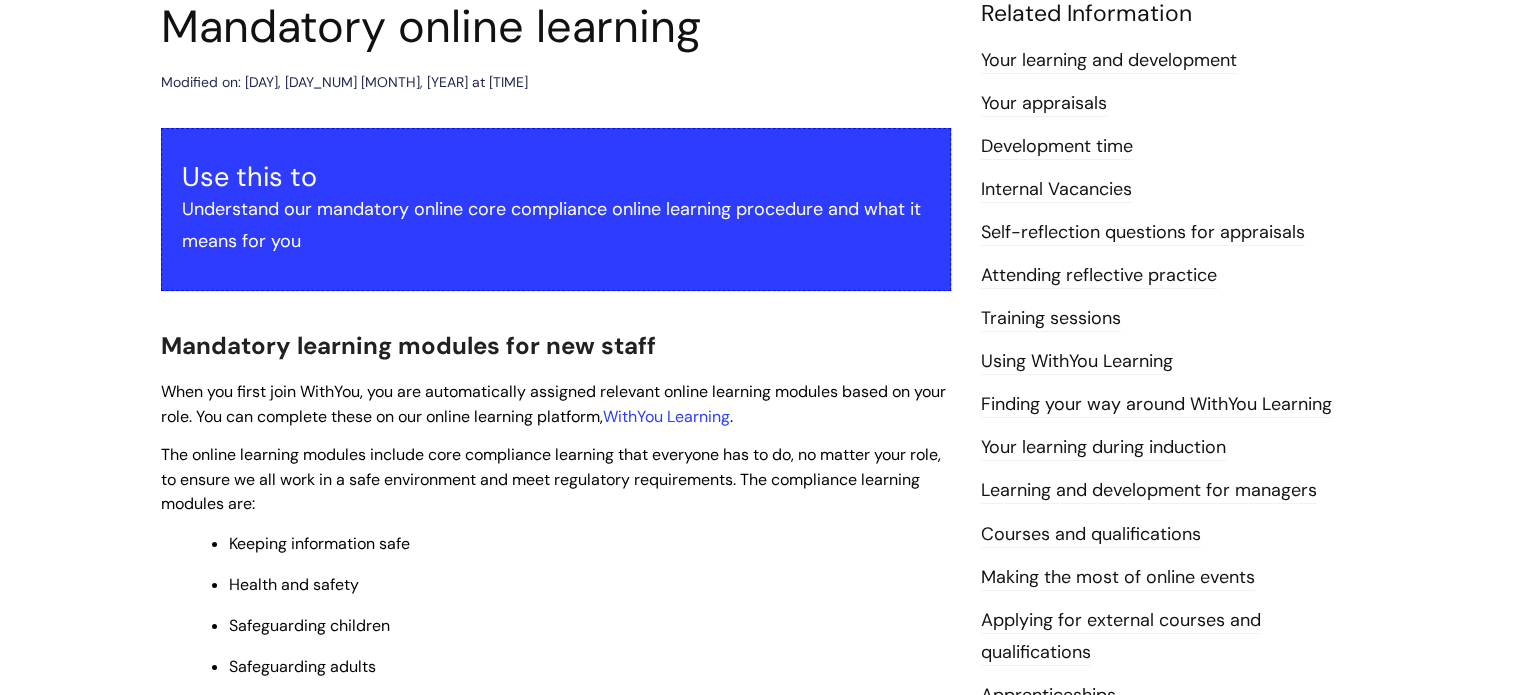 click on "Your learning and development" at bounding box center (1109, 61) 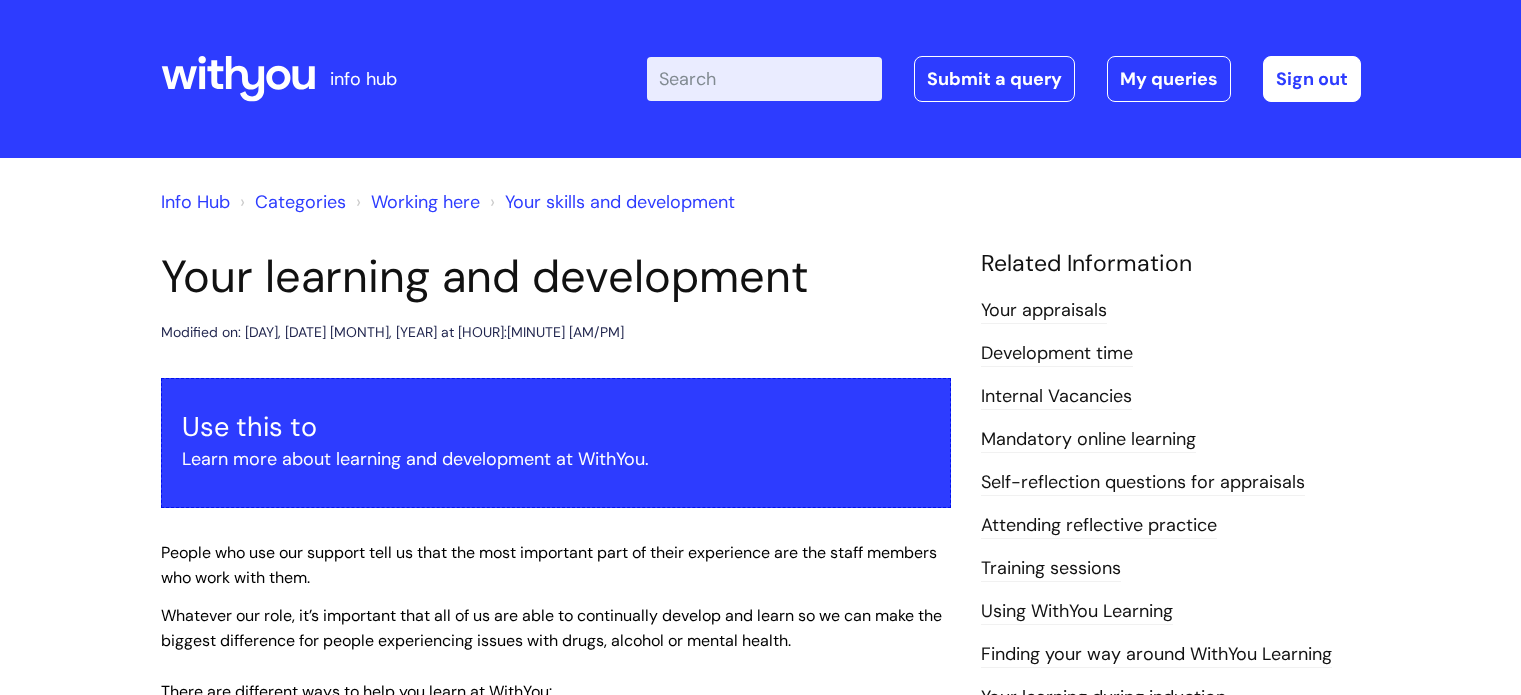 scroll, scrollTop: 0, scrollLeft: 0, axis: both 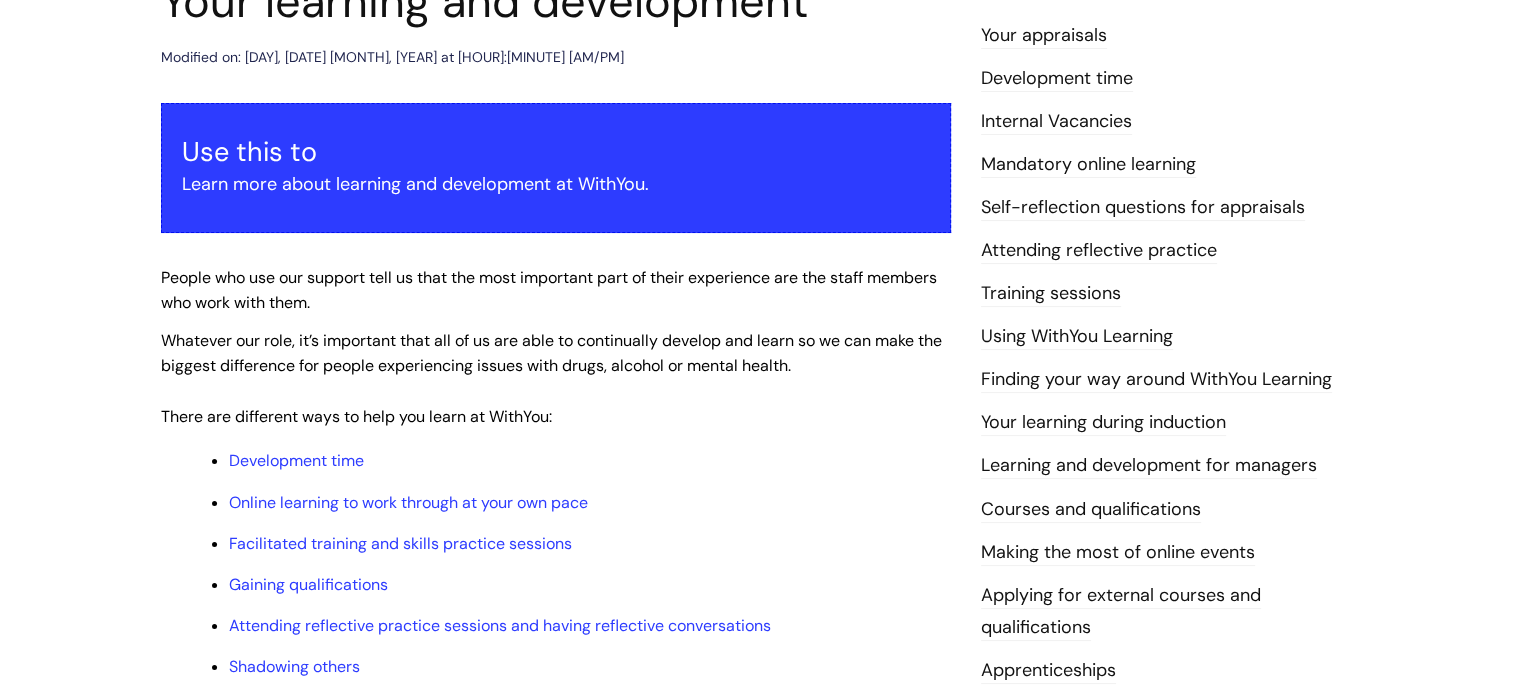 click on "Mandatory online learning" at bounding box center (1088, 165) 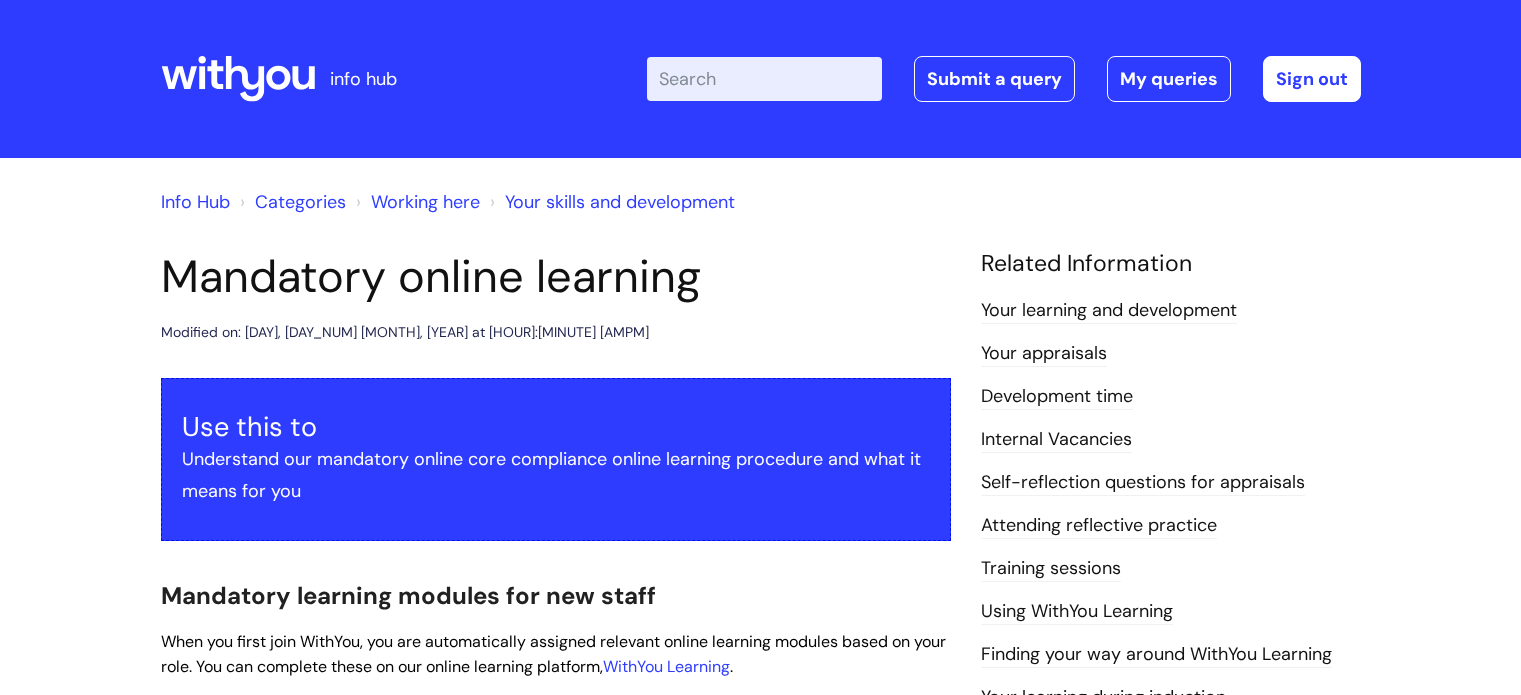 scroll, scrollTop: 0, scrollLeft: 0, axis: both 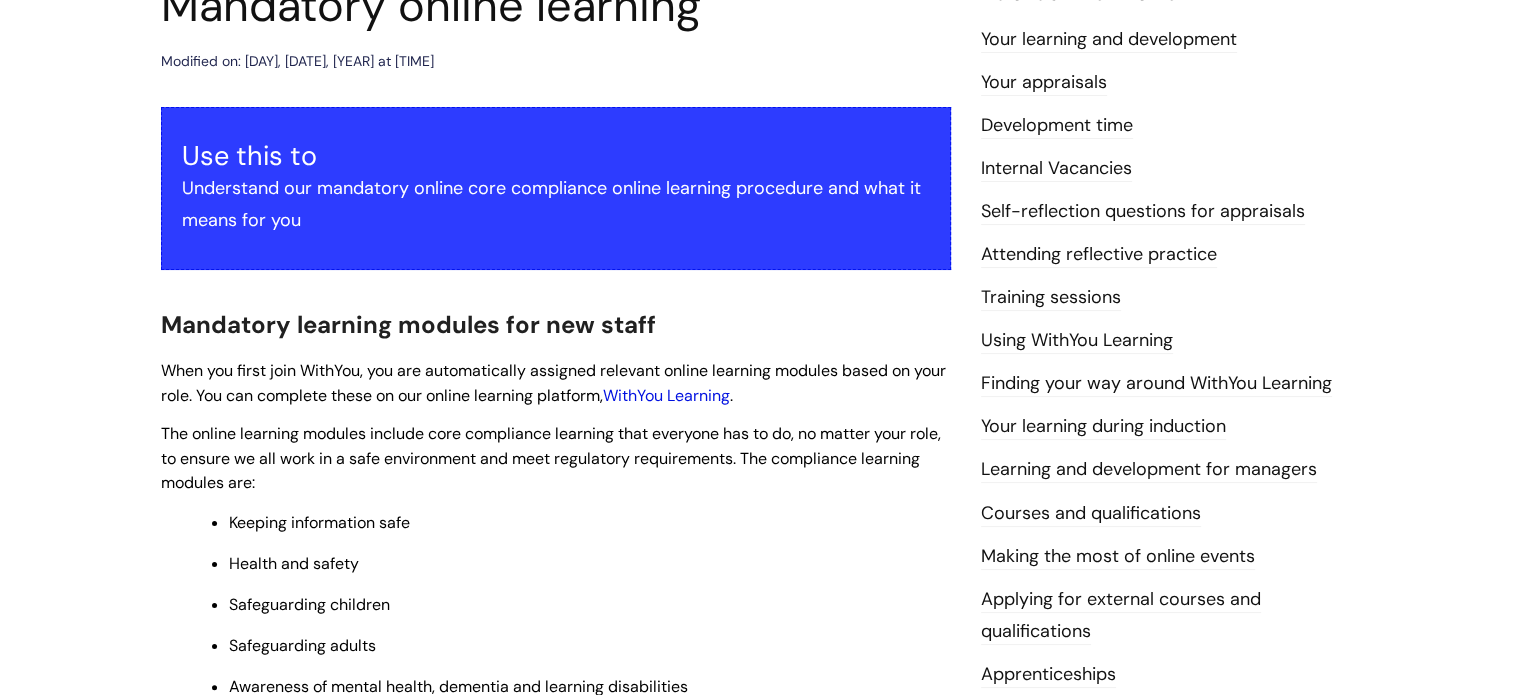 click on "WithYou Learning" at bounding box center [666, 395] 